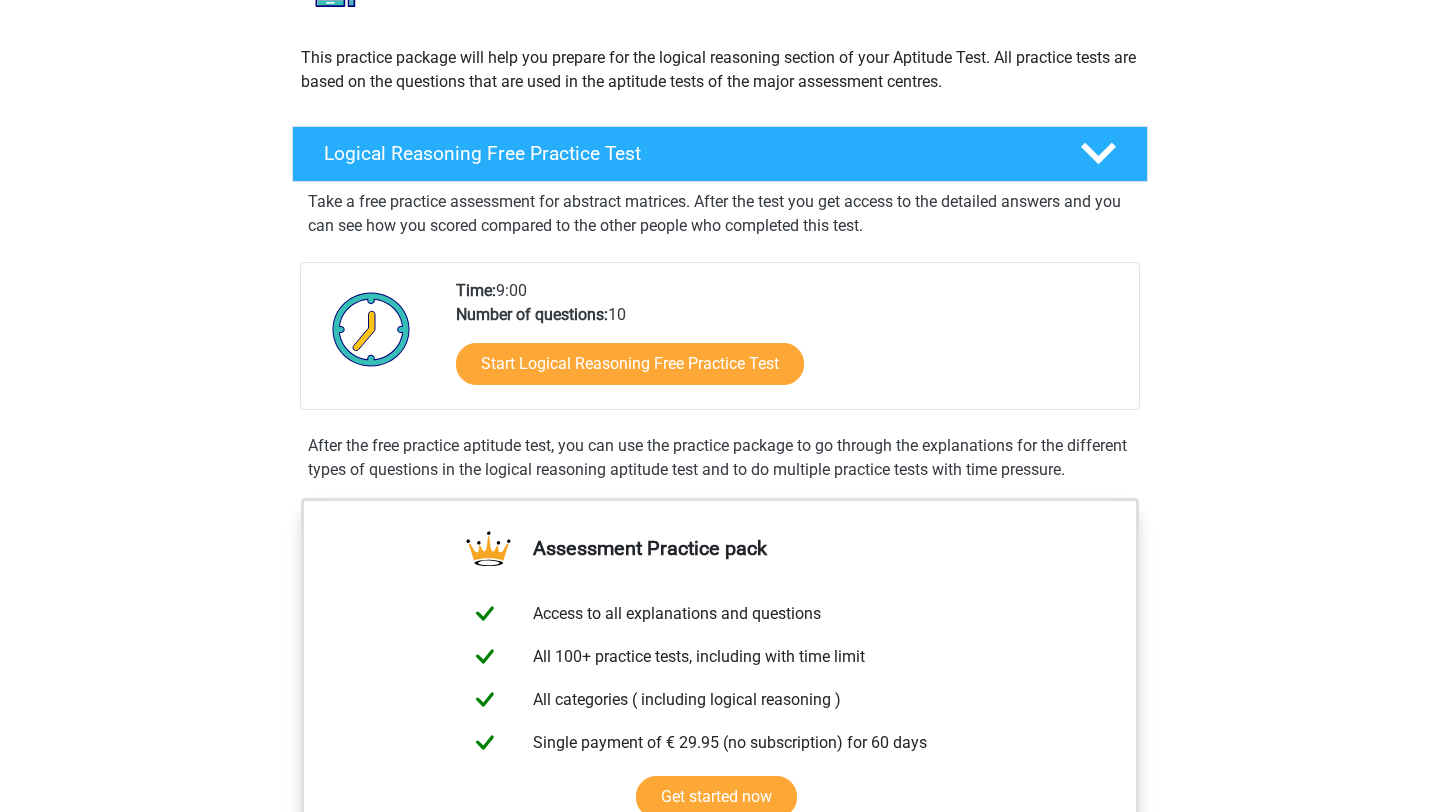 scroll, scrollTop: 225, scrollLeft: 0, axis: vertical 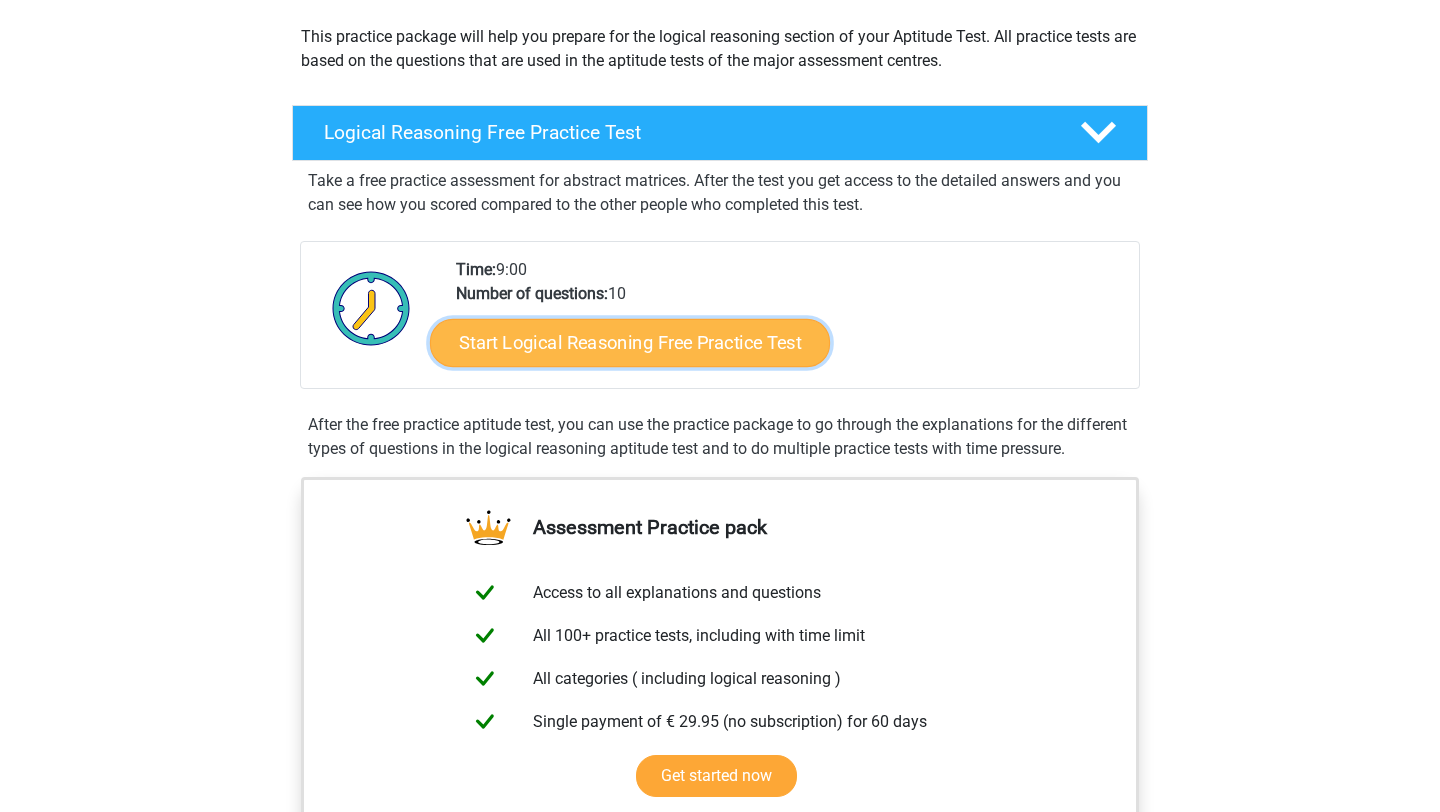 click on "Start Logical Reasoning
Free Practice Test" at bounding box center [630, 342] 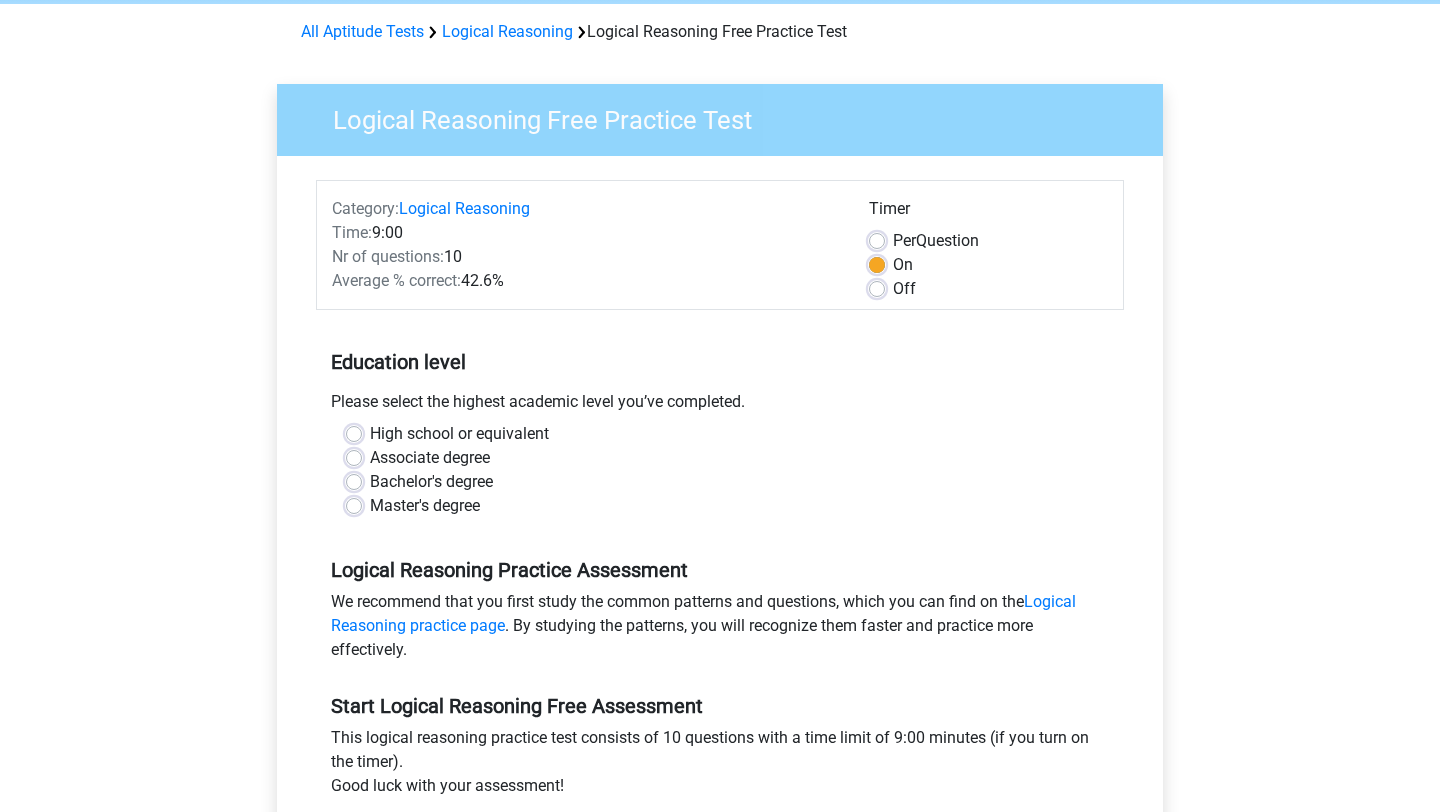 scroll, scrollTop: 81, scrollLeft: 0, axis: vertical 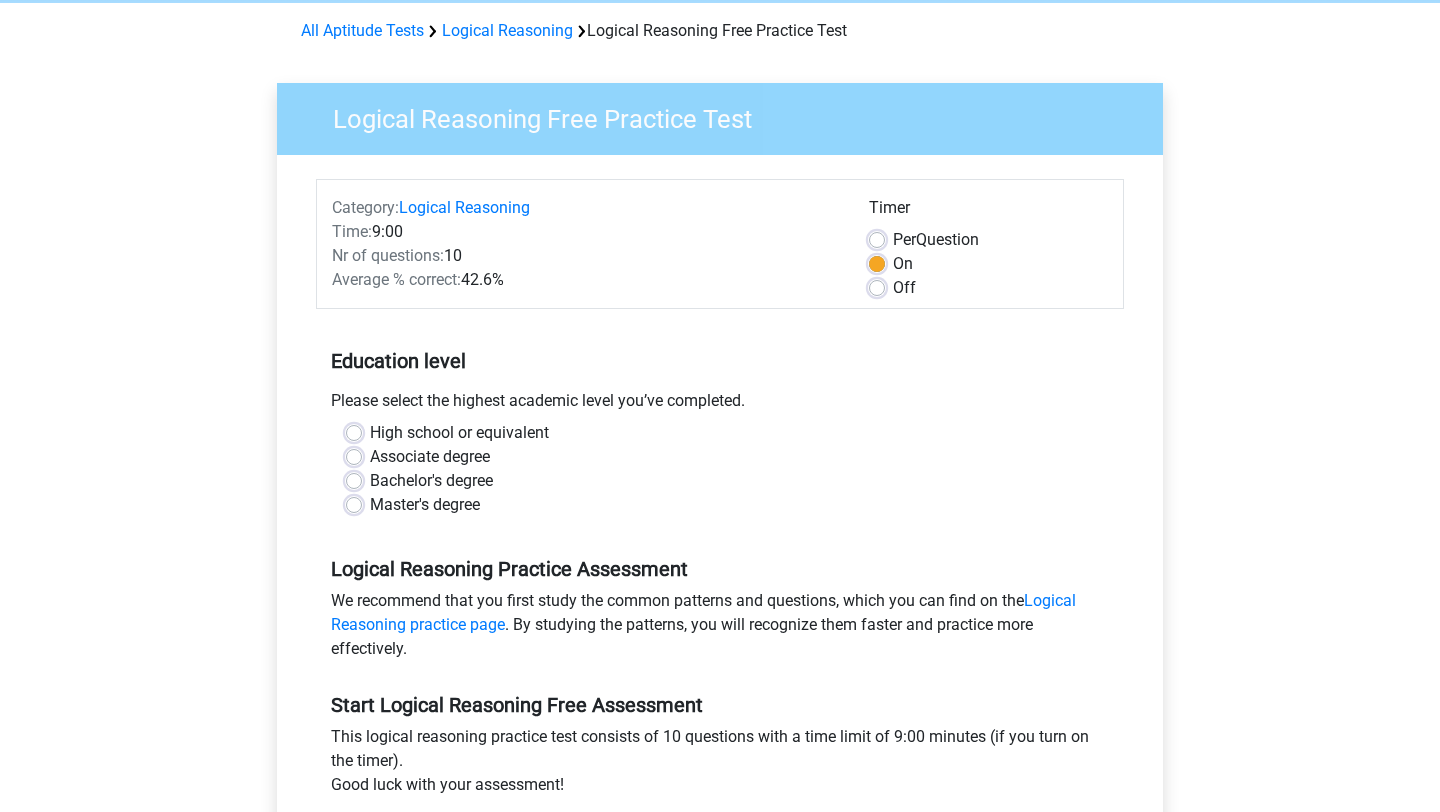 click on "Master's degree" at bounding box center (425, 505) 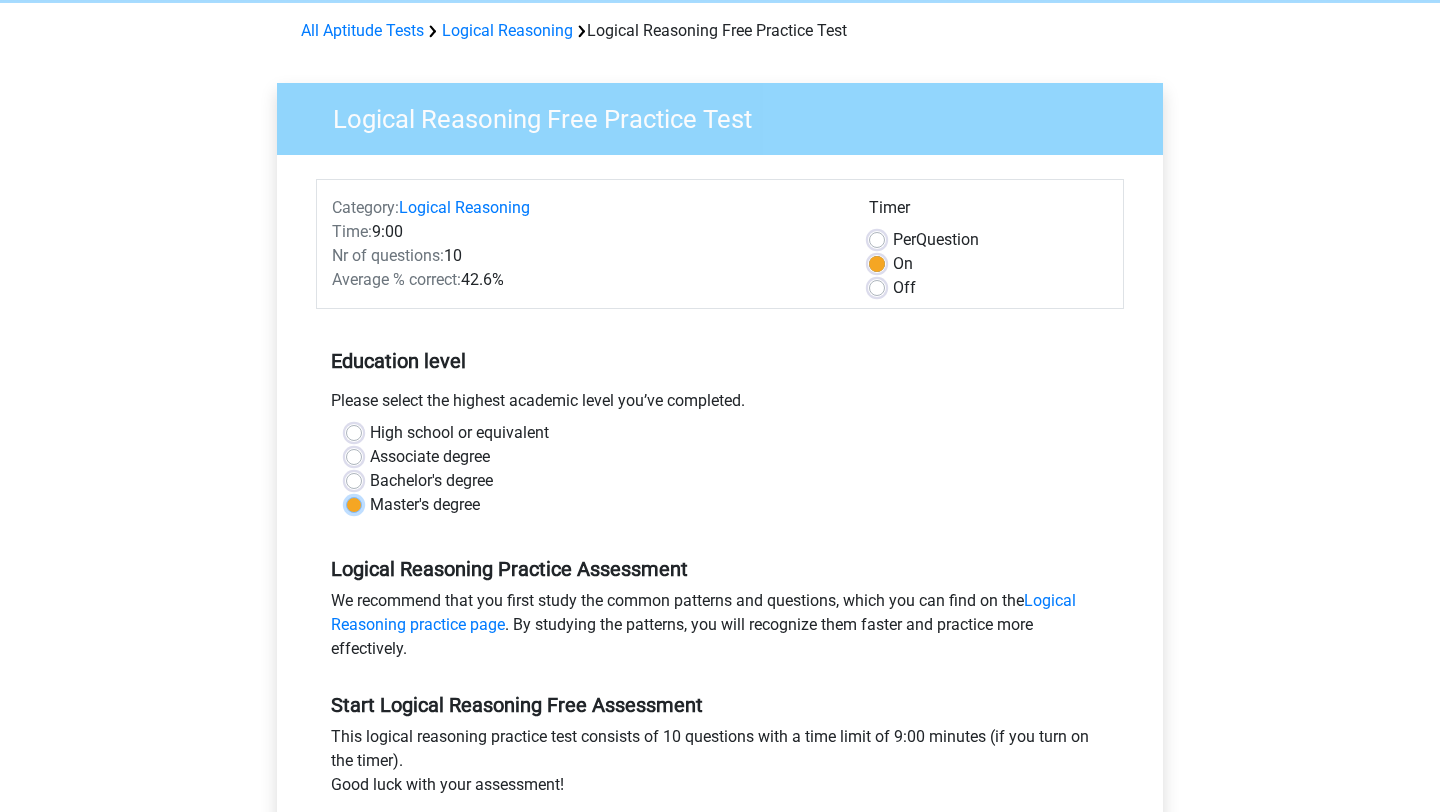 click on "Master's degree" at bounding box center [354, 503] 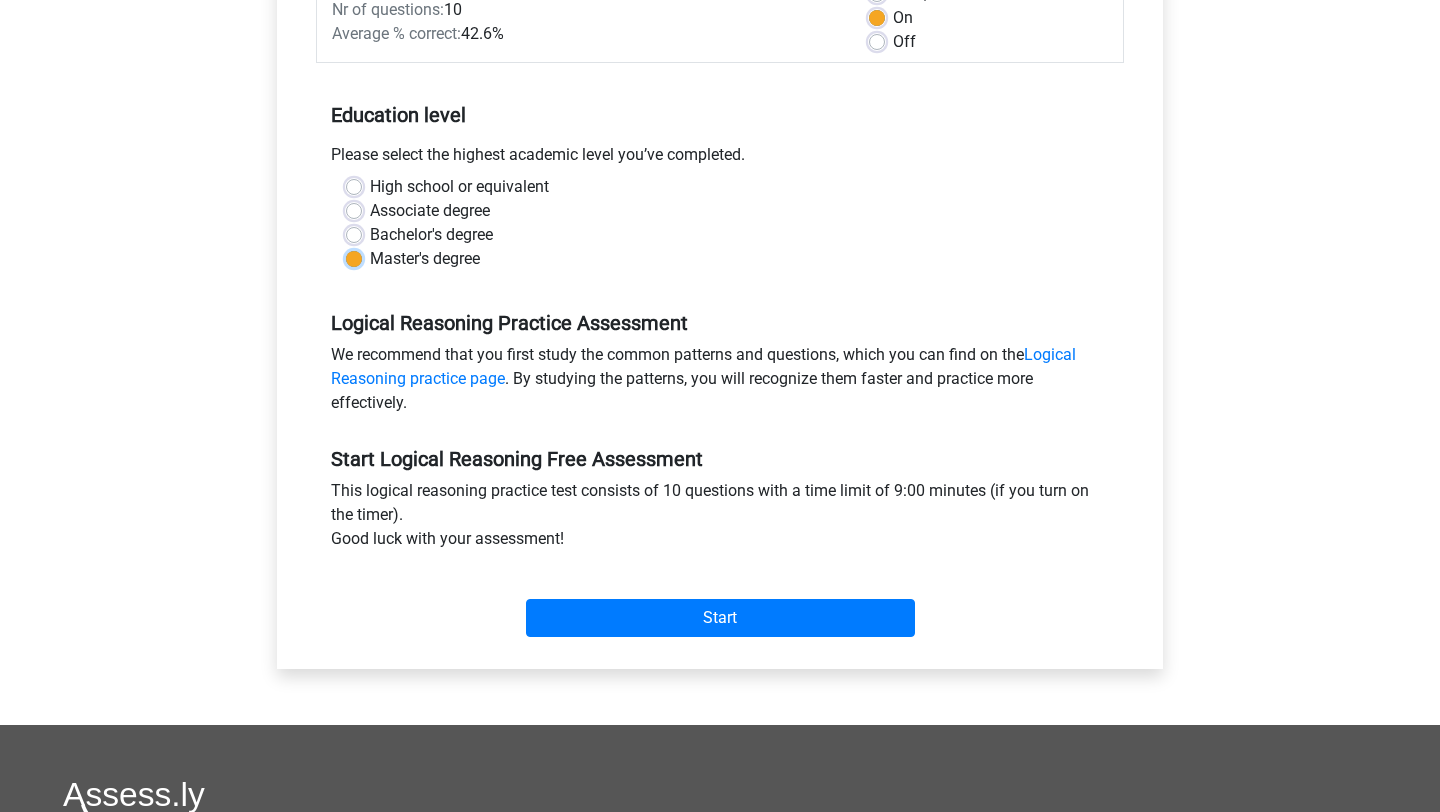 scroll, scrollTop: 328, scrollLeft: 0, axis: vertical 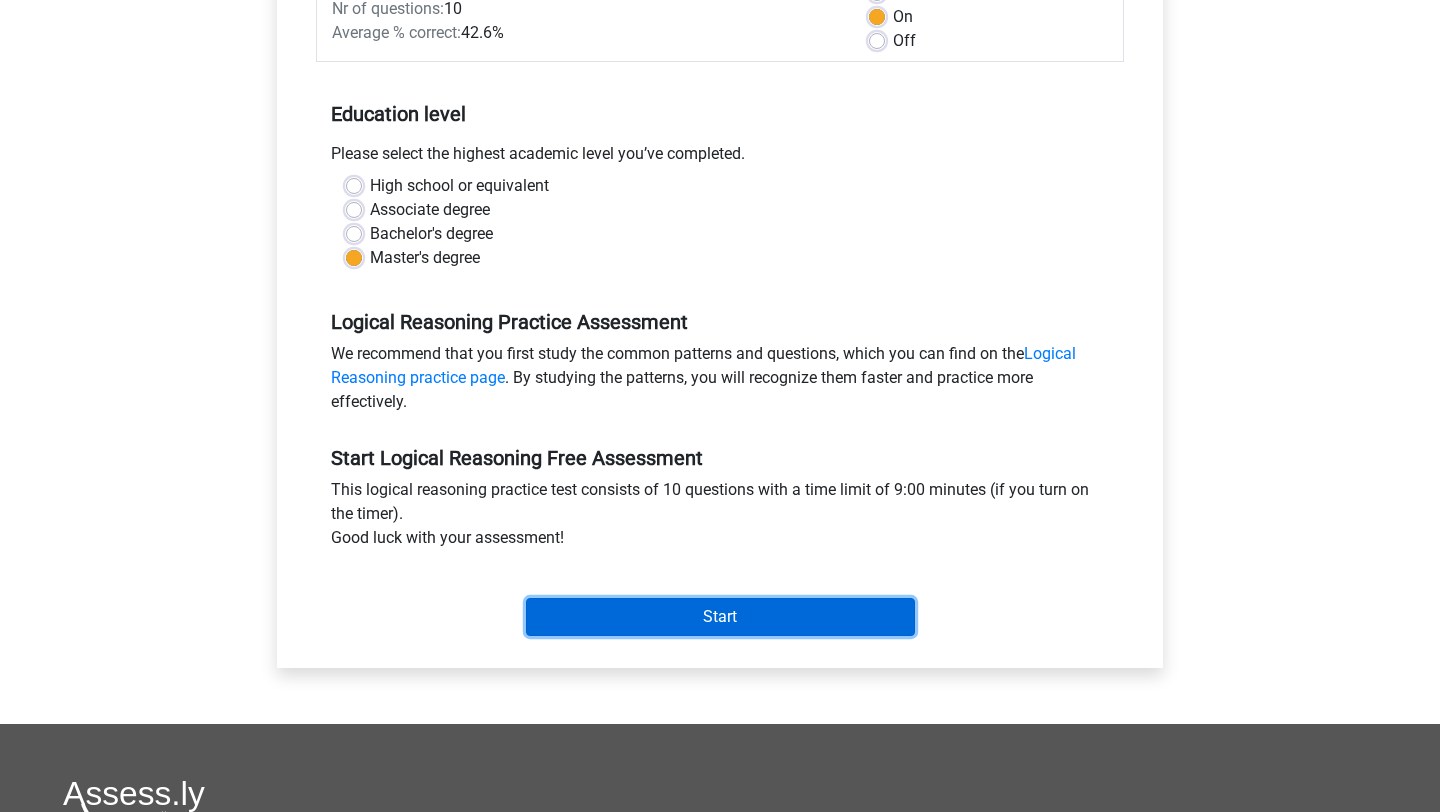 click on "Start" at bounding box center [720, 617] 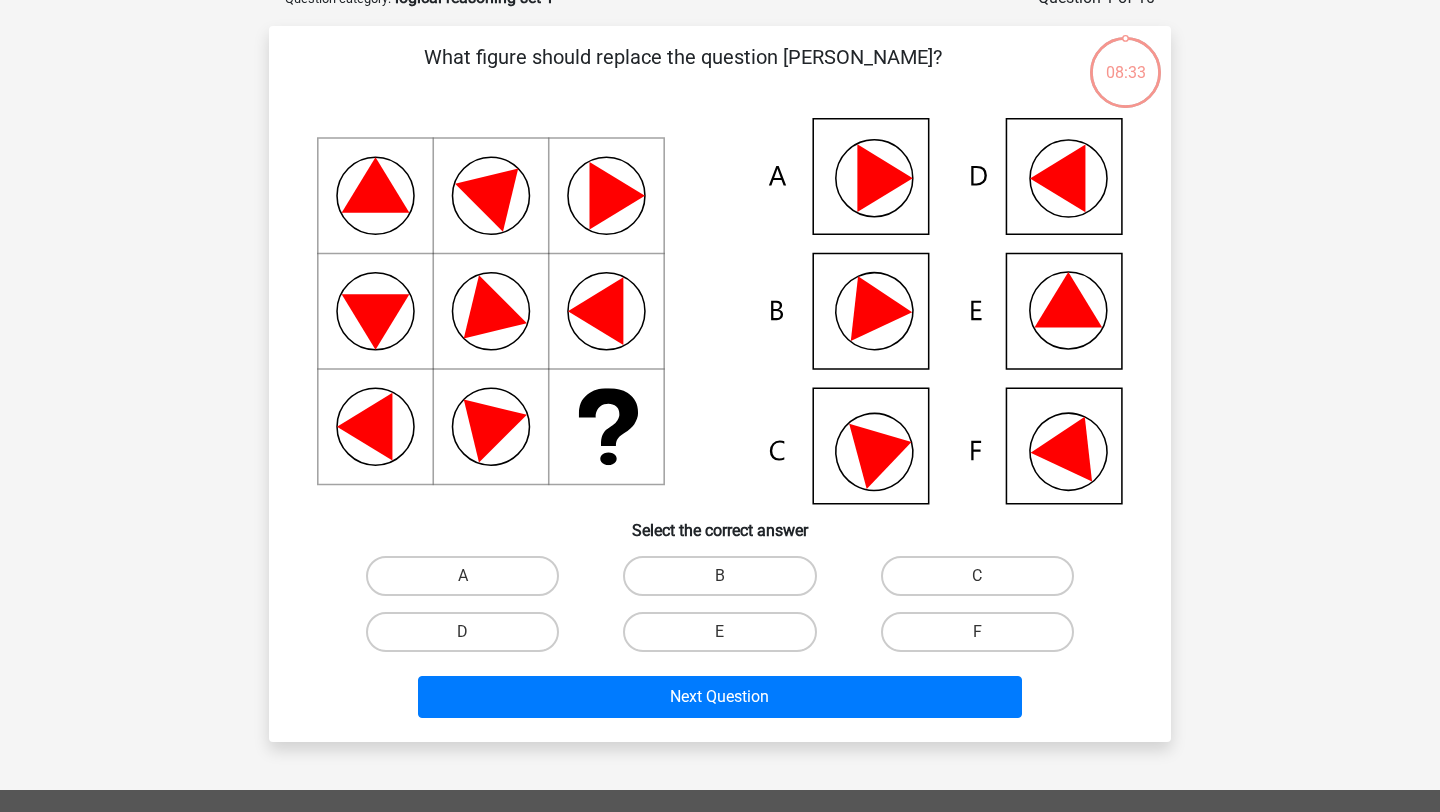 scroll, scrollTop: 116, scrollLeft: 0, axis: vertical 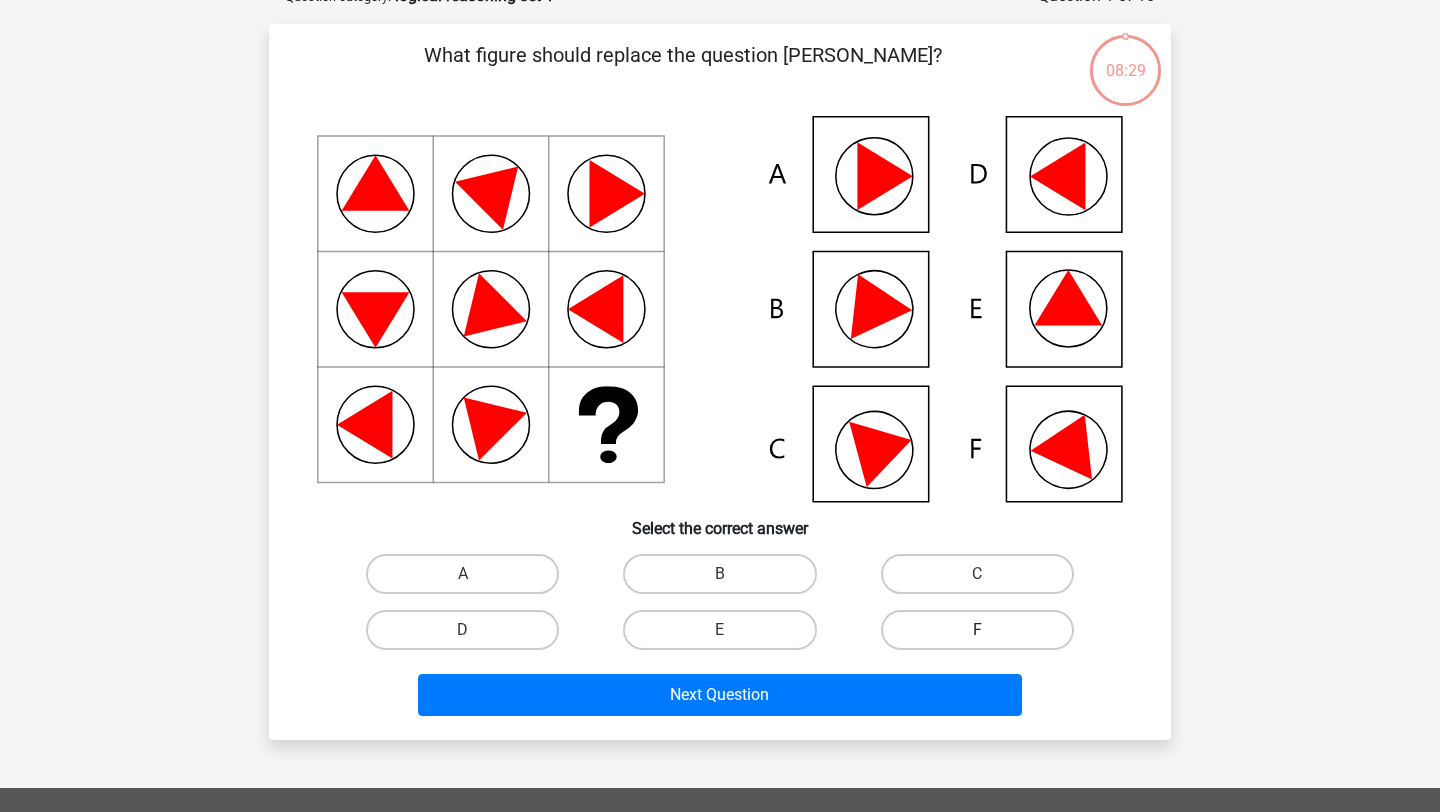 click on "F" at bounding box center (977, 630) 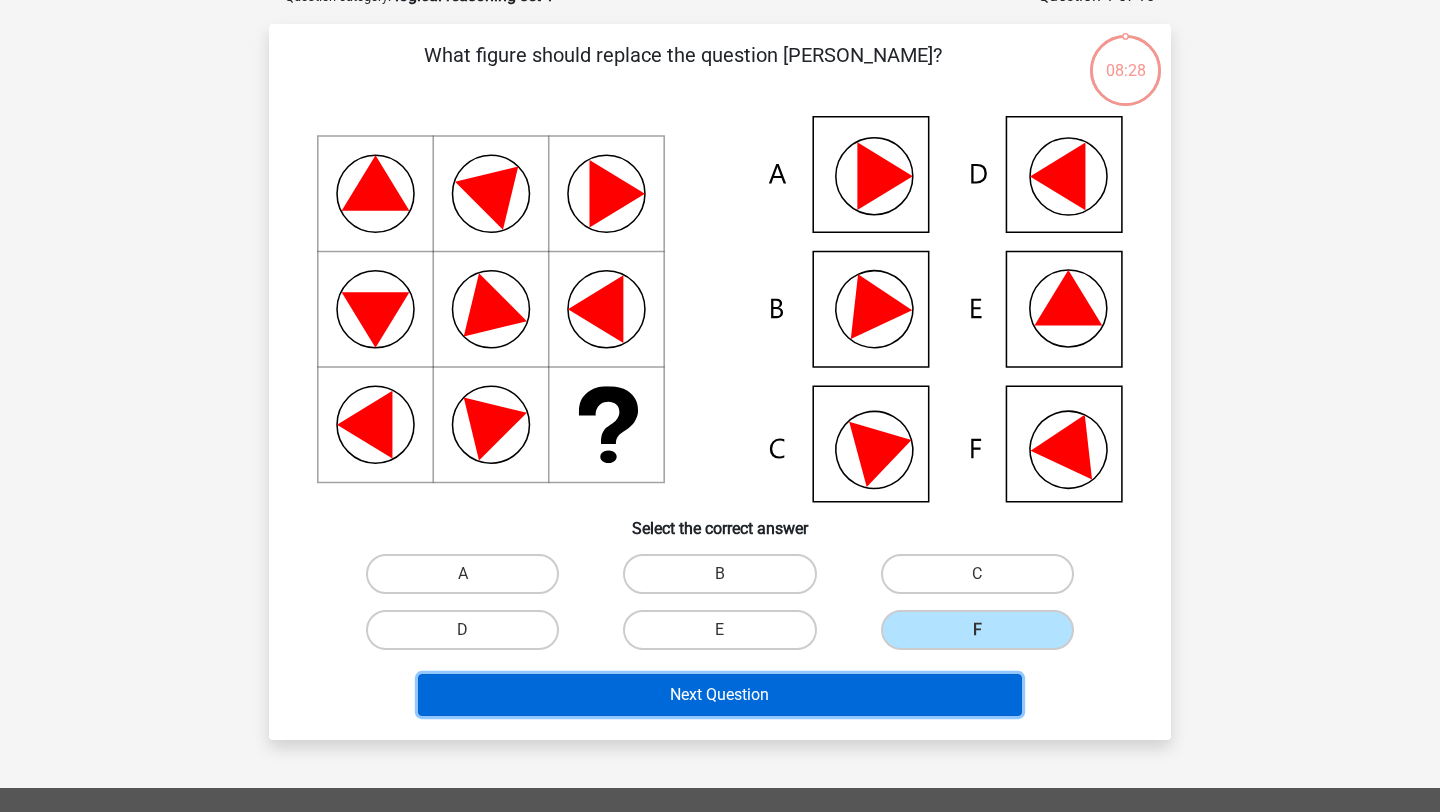 click on "Next Question" at bounding box center [720, 695] 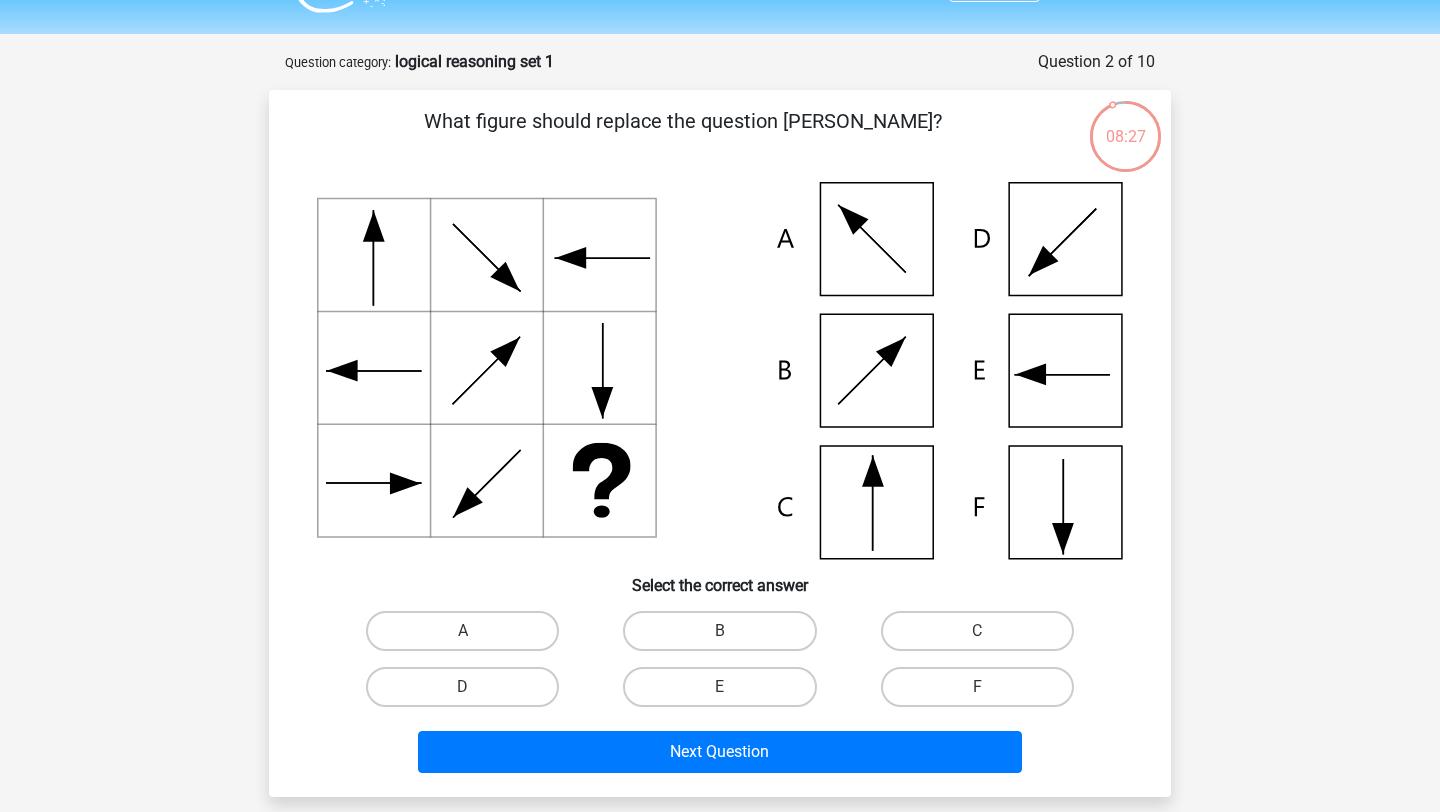 scroll, scrollTop: 22, scrollLeft: 0, axis: vertical 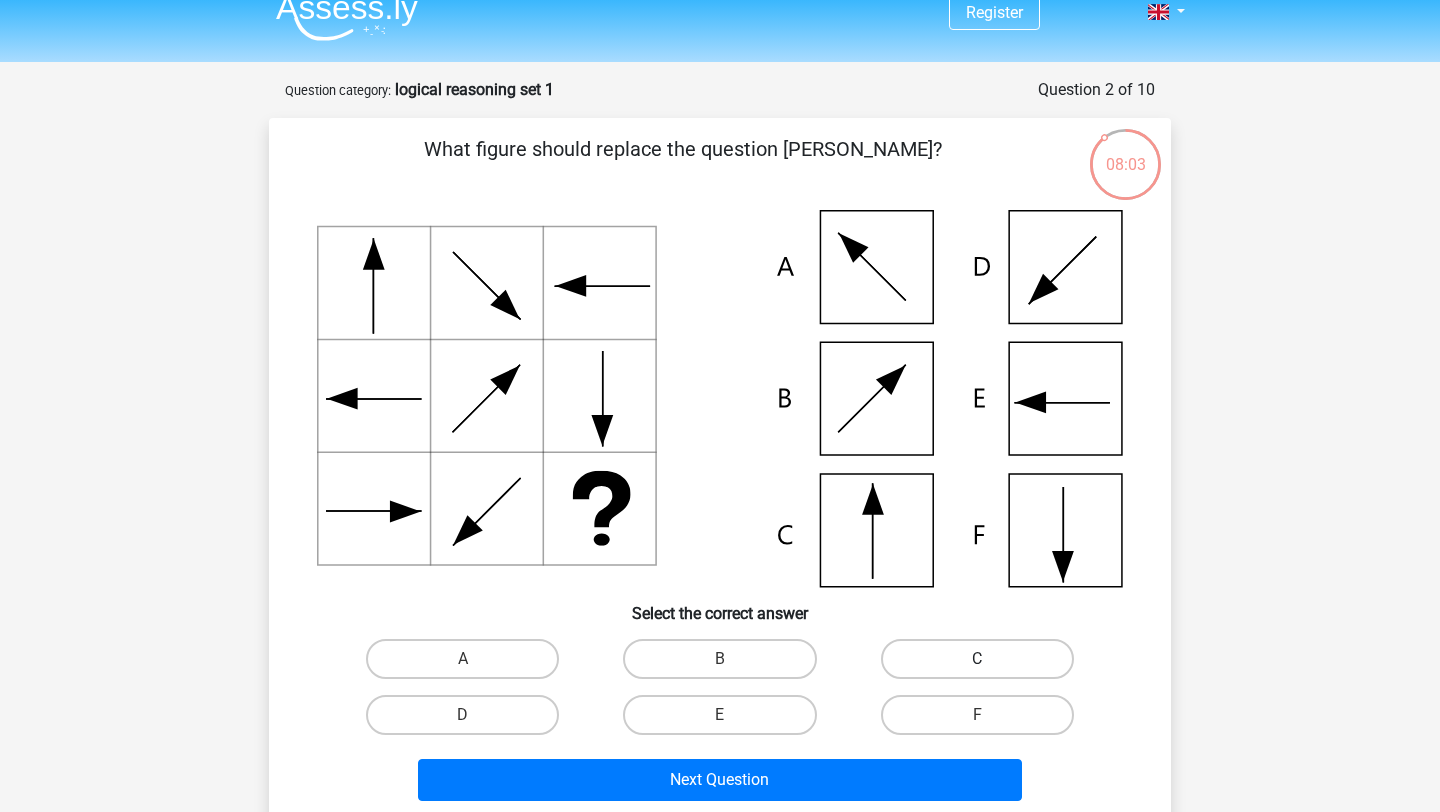 click on "C" at bounding box center [983, 665] 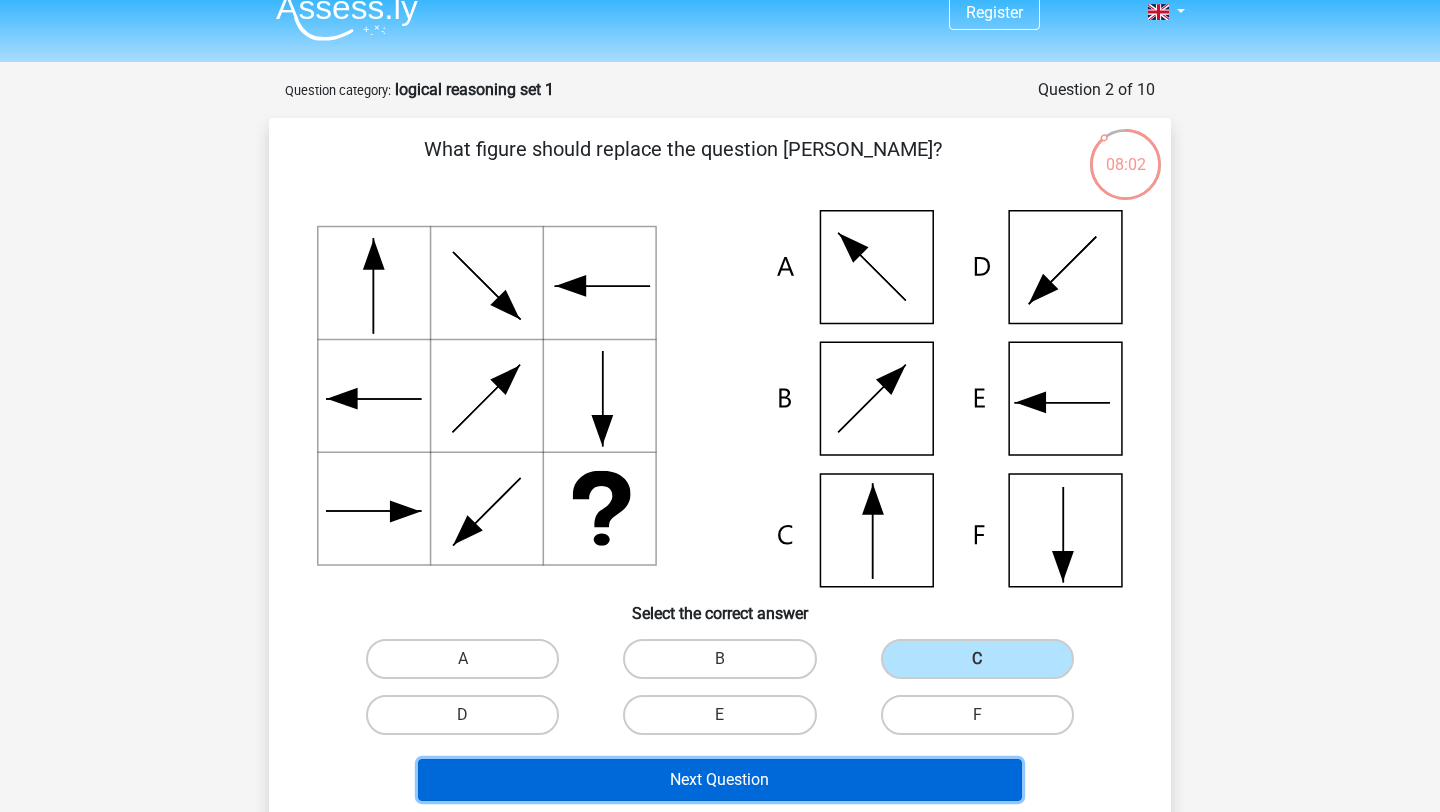 click on "Next Question" at bounding box center (720, 780) 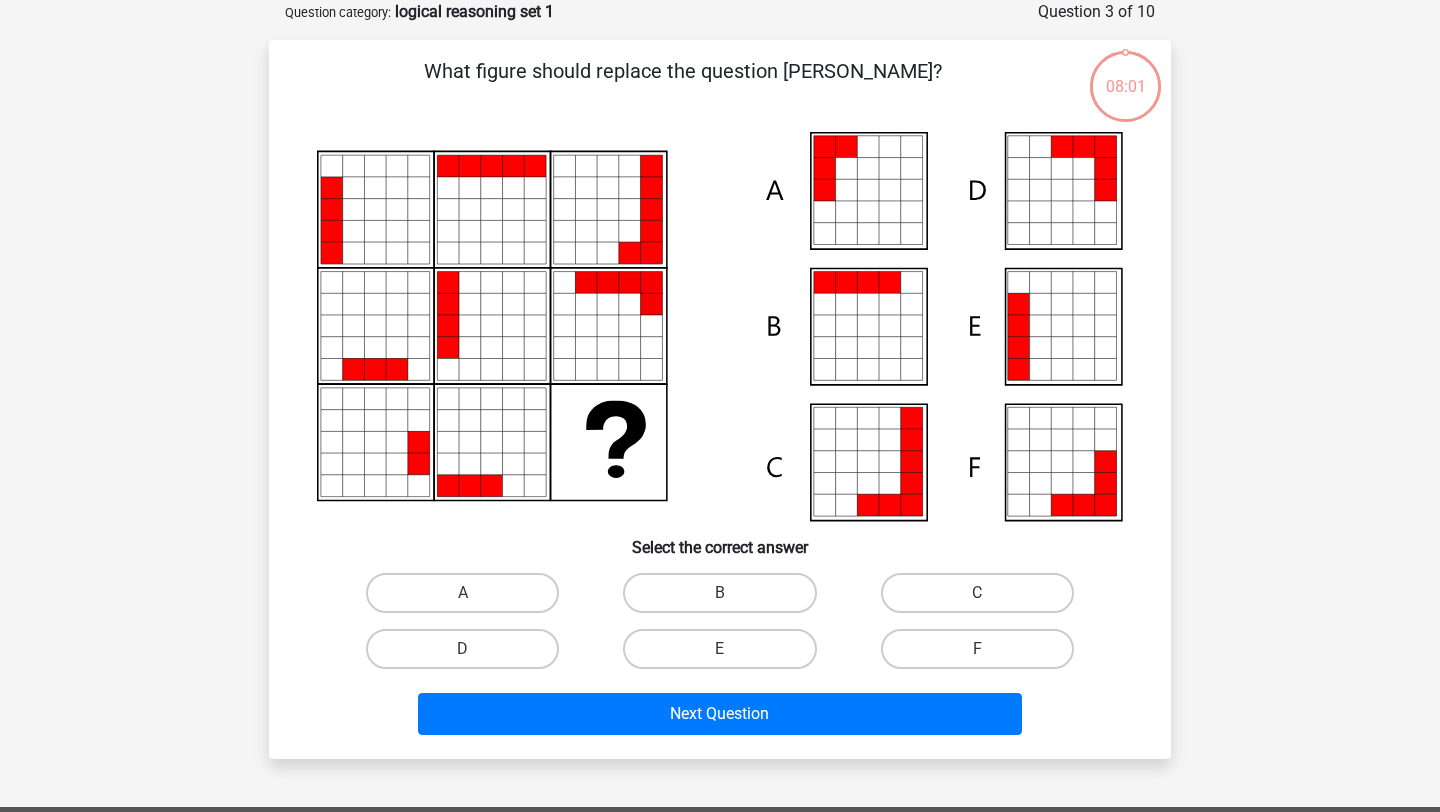 scroll, scrollTop: 44, scrollLeft: 0, axis: vertical 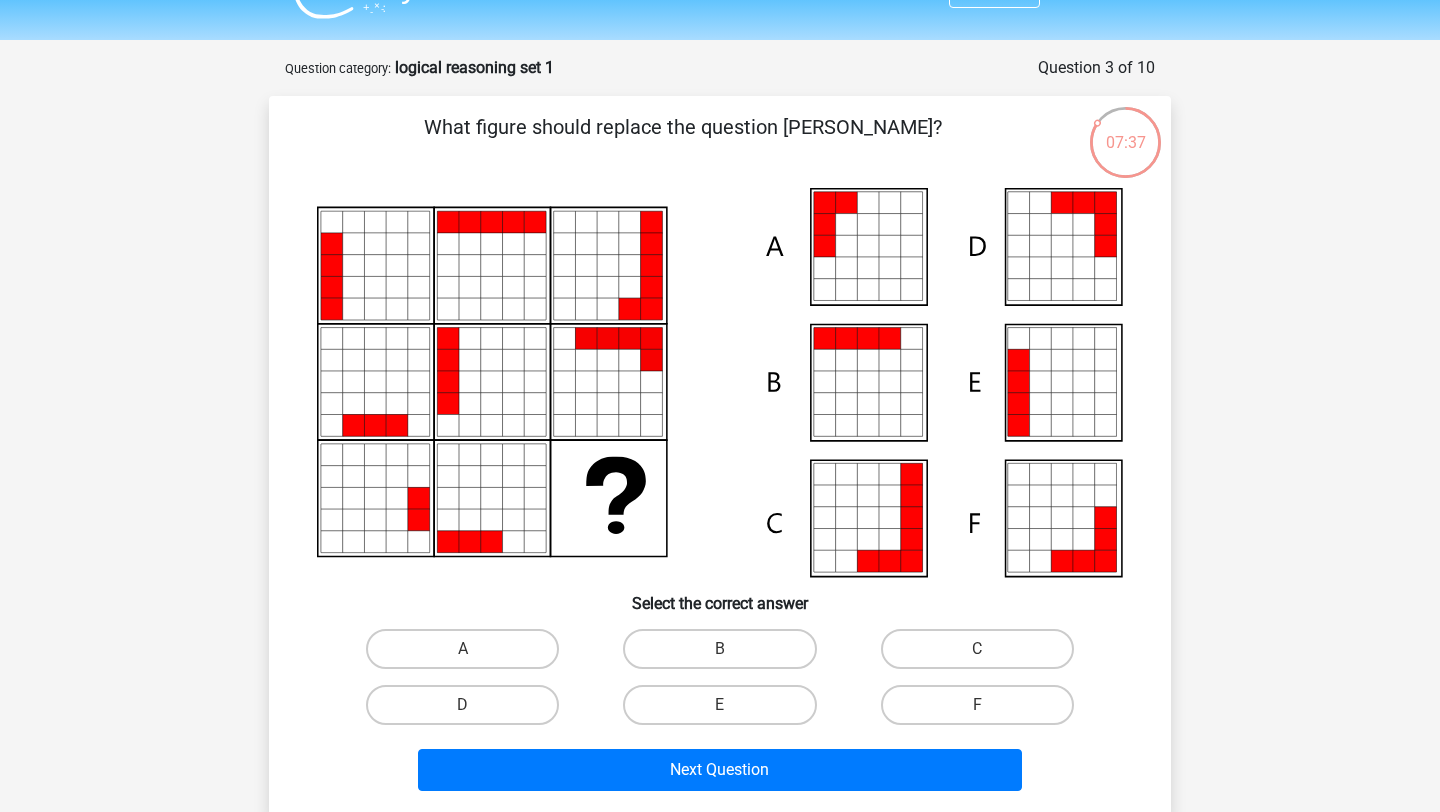 click on "A" at bounding box center (469, 655) 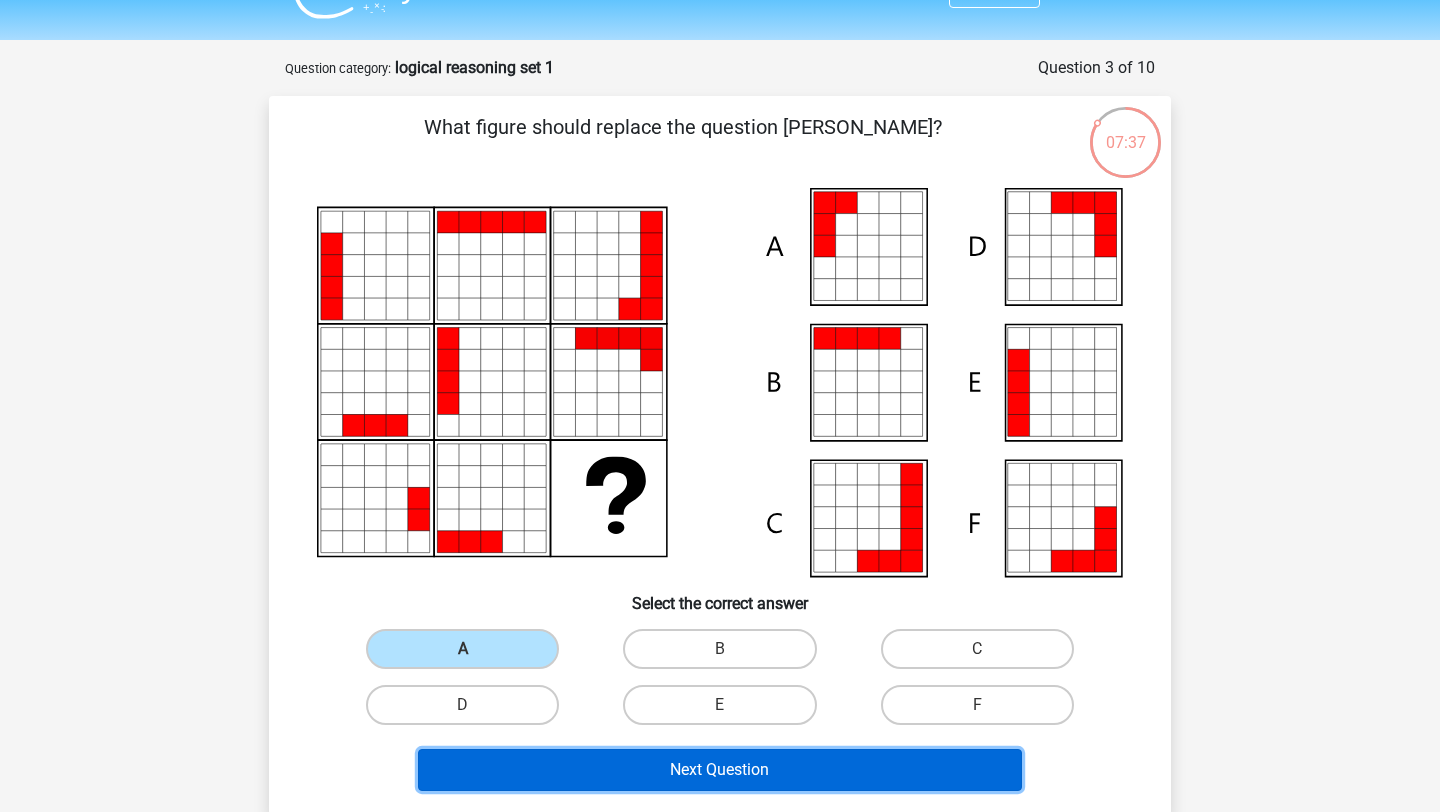 click on "Next Question" at bounding box center (720, 770) 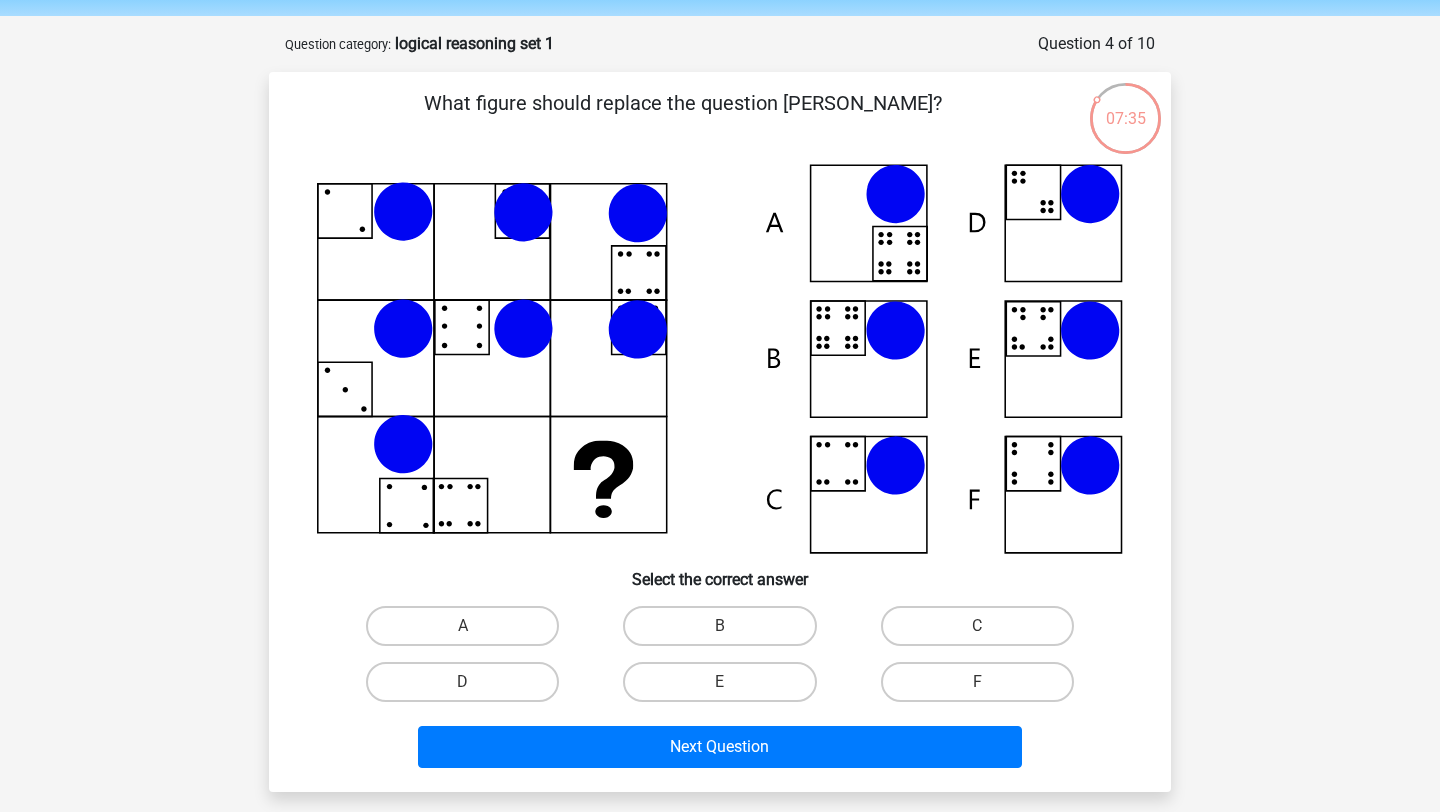 scroll, scrollTop: 52, scrollLeft: 0, axis: vertical 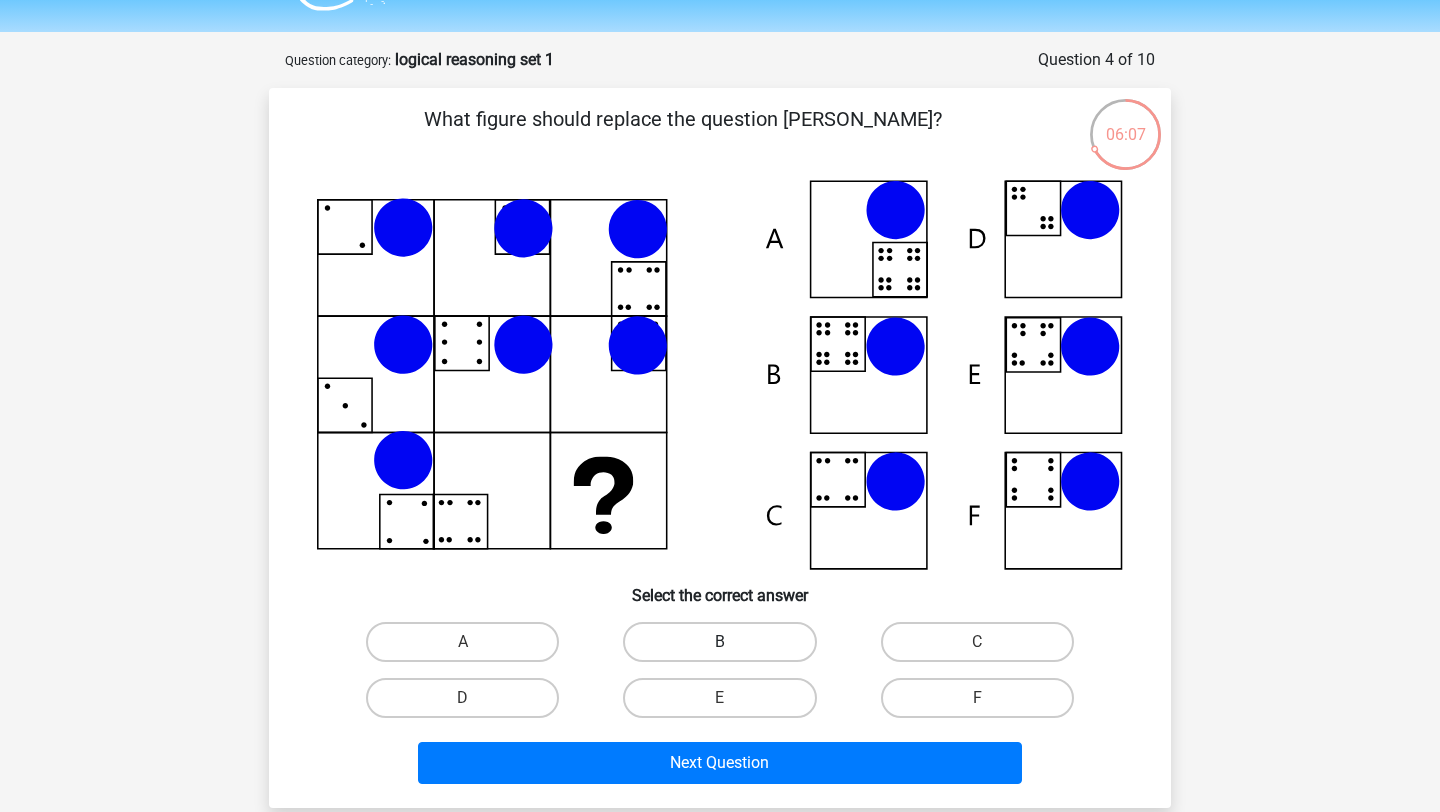 click on "B" at bounding box center [719, 642] 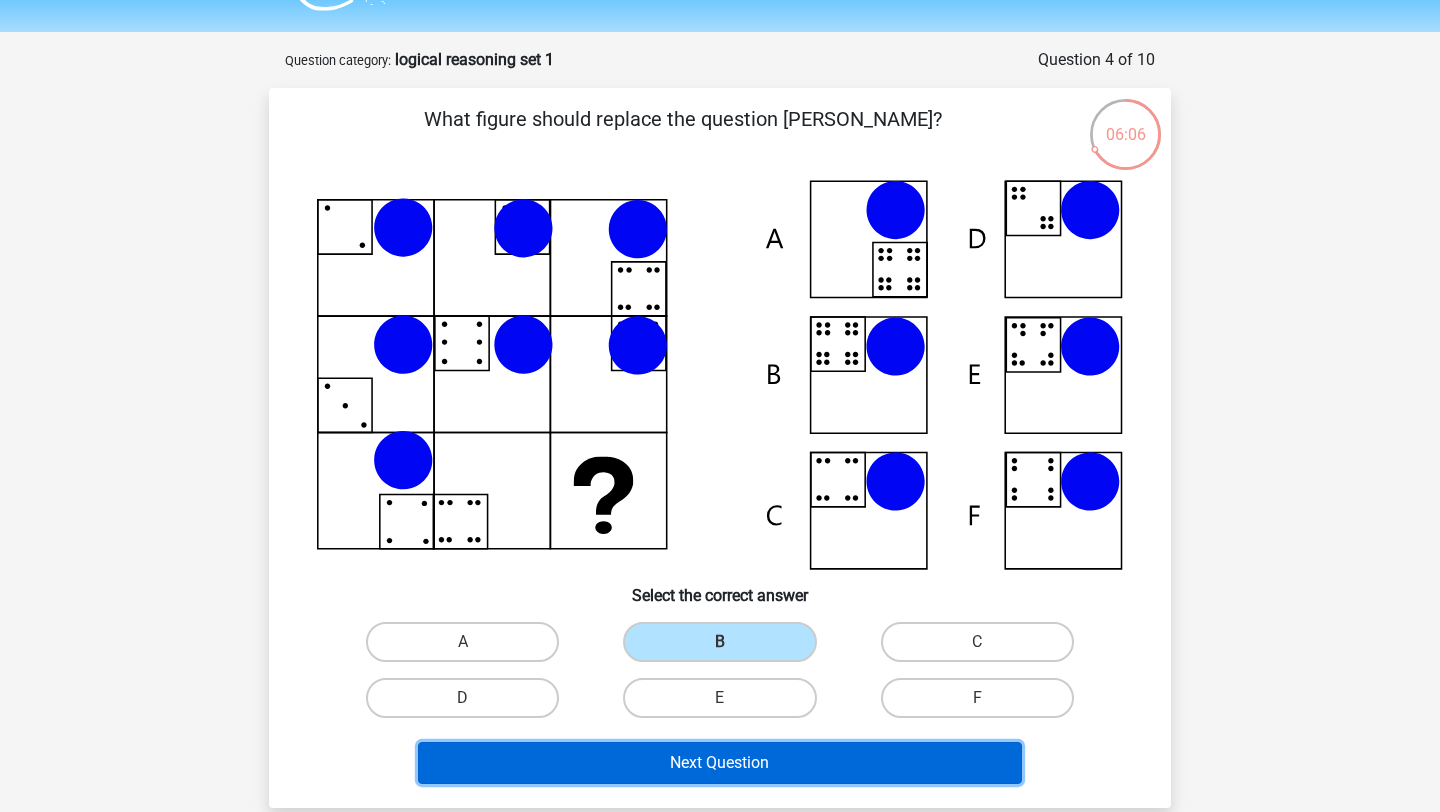 click on "Next Question" at bounding box center (720, 763) 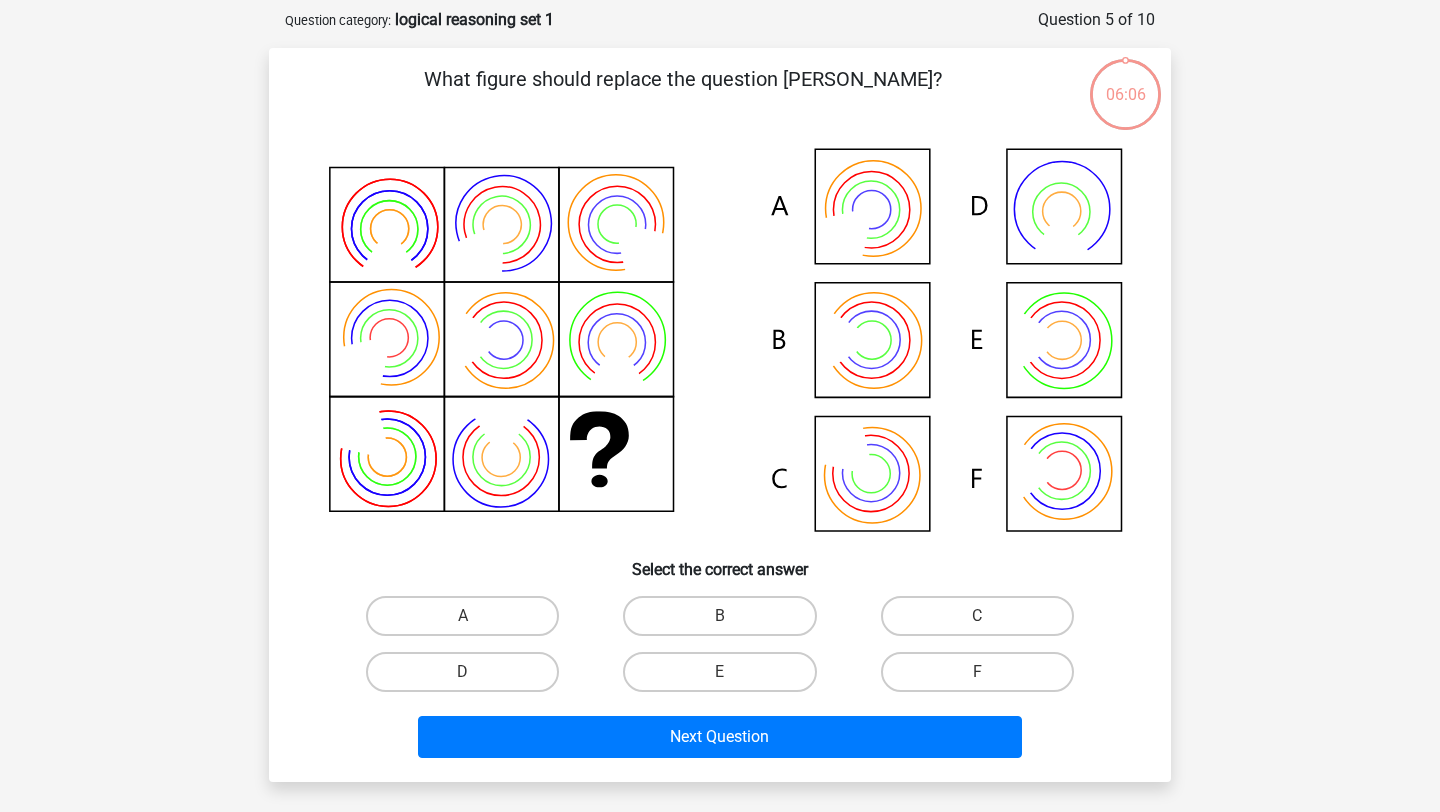 scroll, scrollTop: 100, scrollLeft: 0, axis: vertical 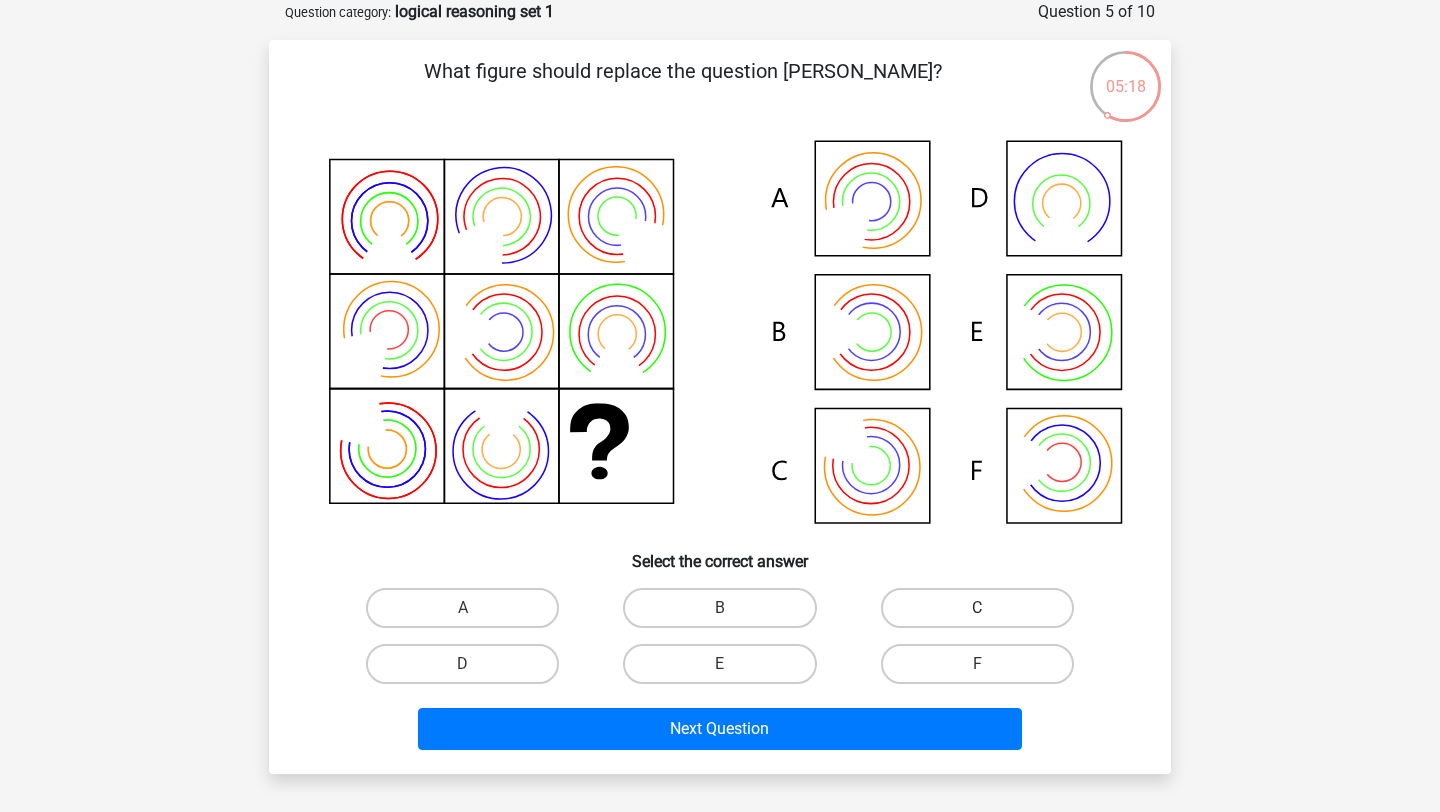 click on "C" at bounding box center (977, 608) 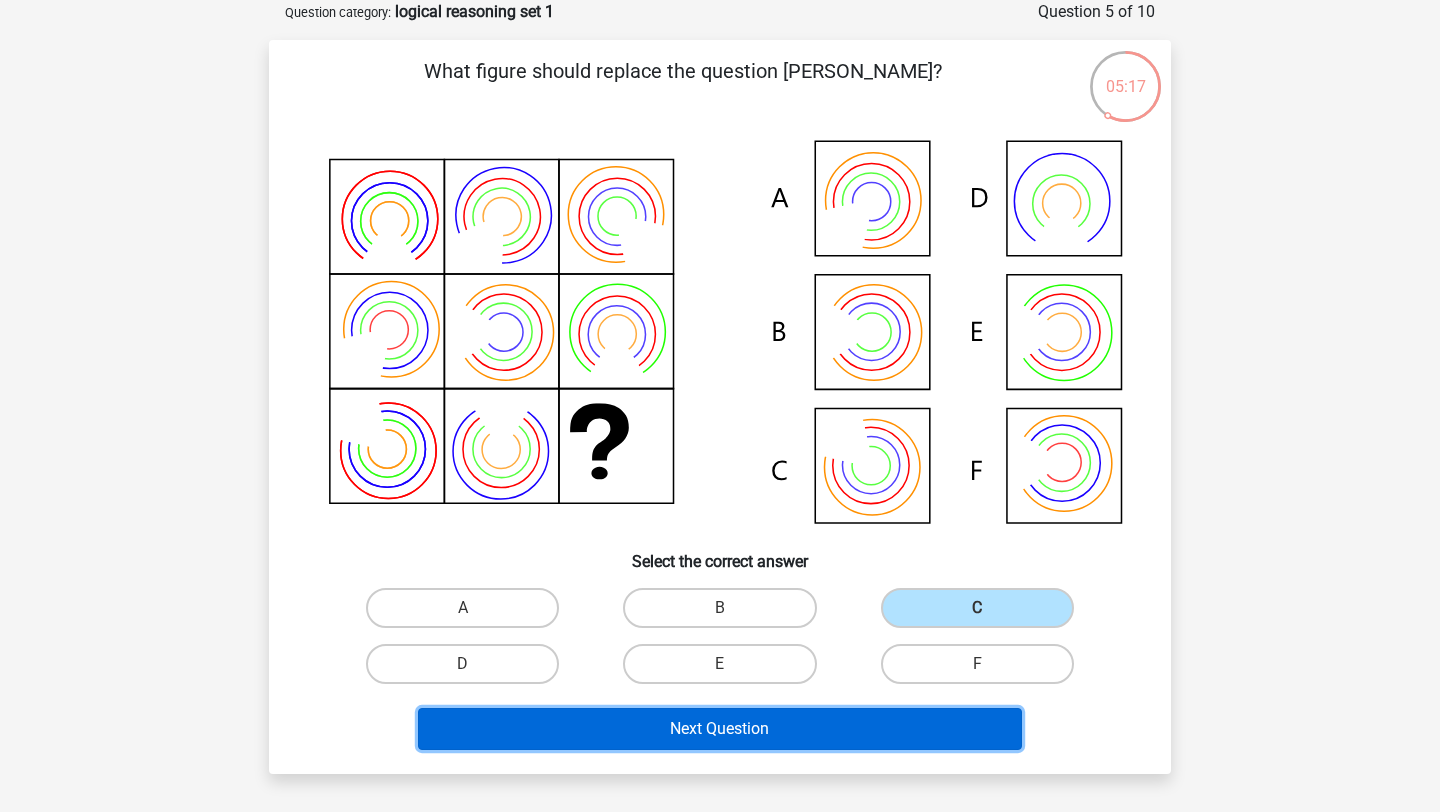 click on "Next Question" at bounding box center [720, 729] 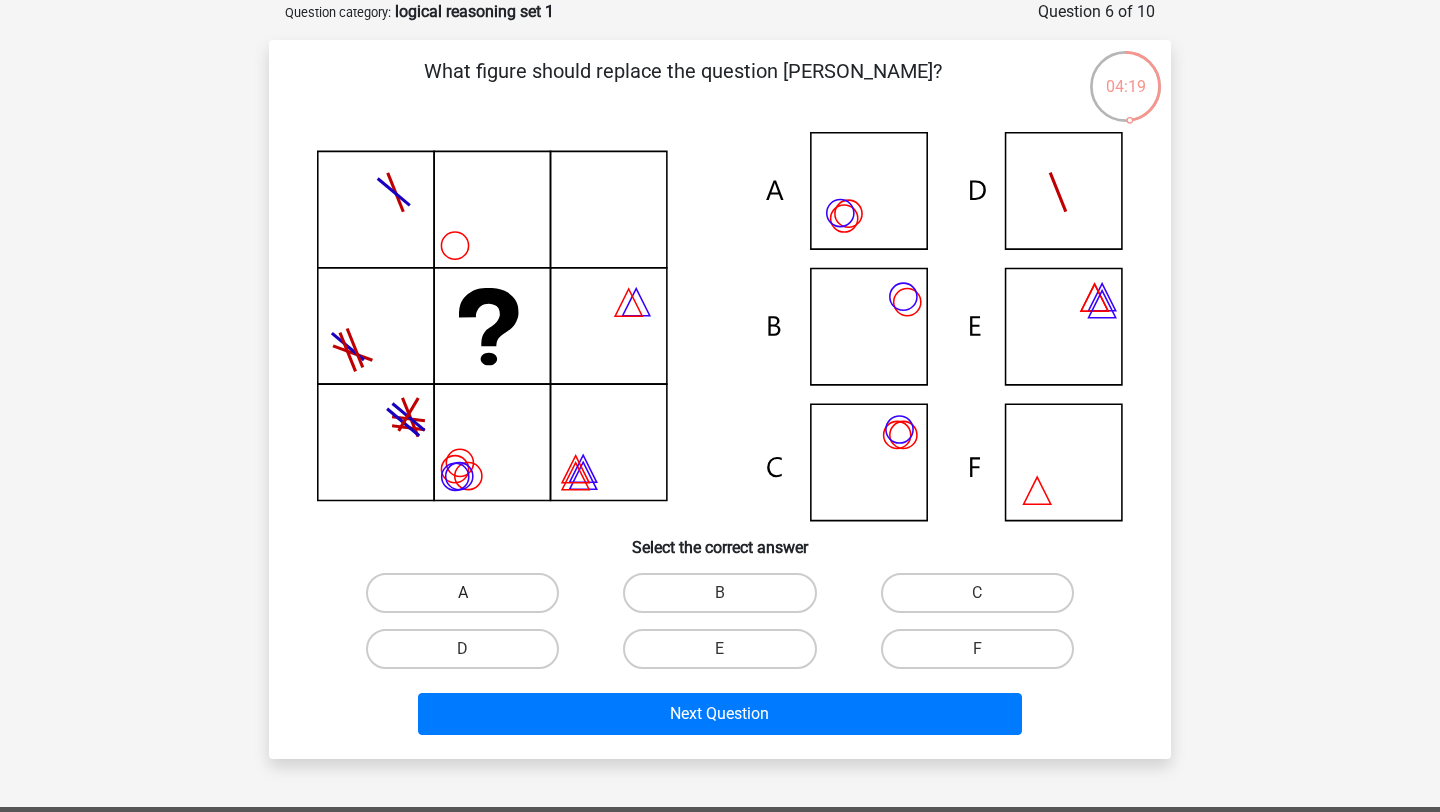 click on "A" at bounding box center (462, 593) 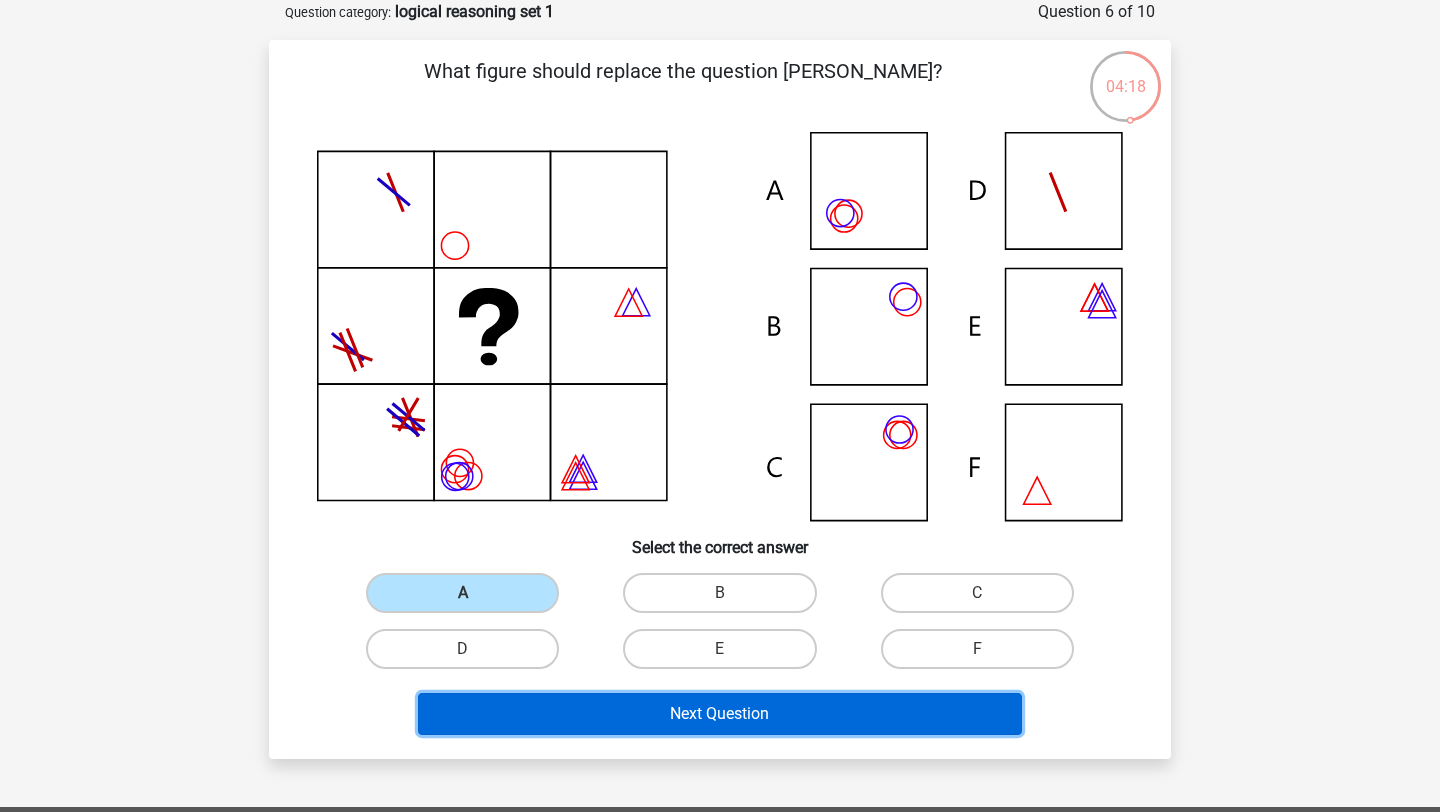 click on "Next Question" at bounding box center [720, 714] 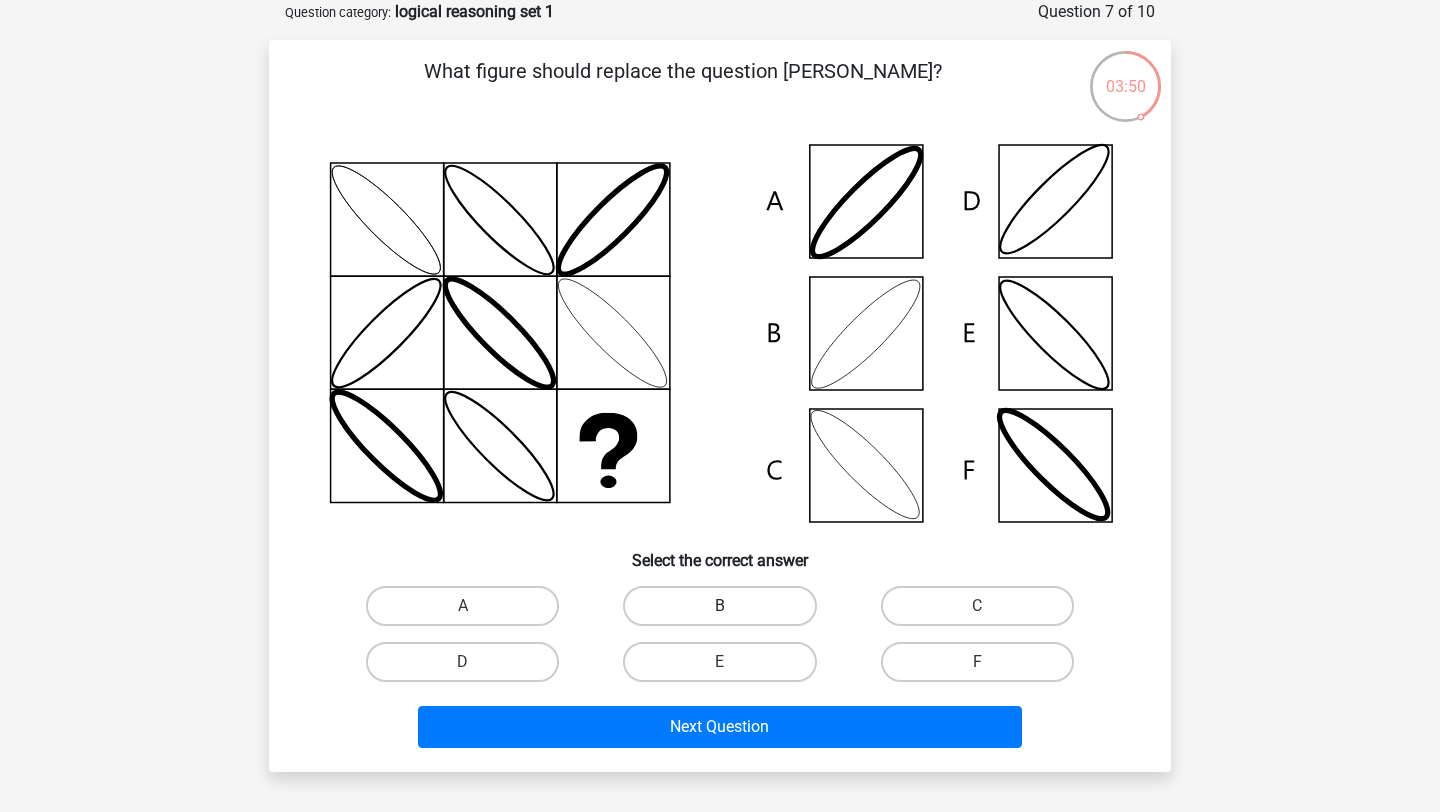 click on "B" at bounding box center (719, 606) 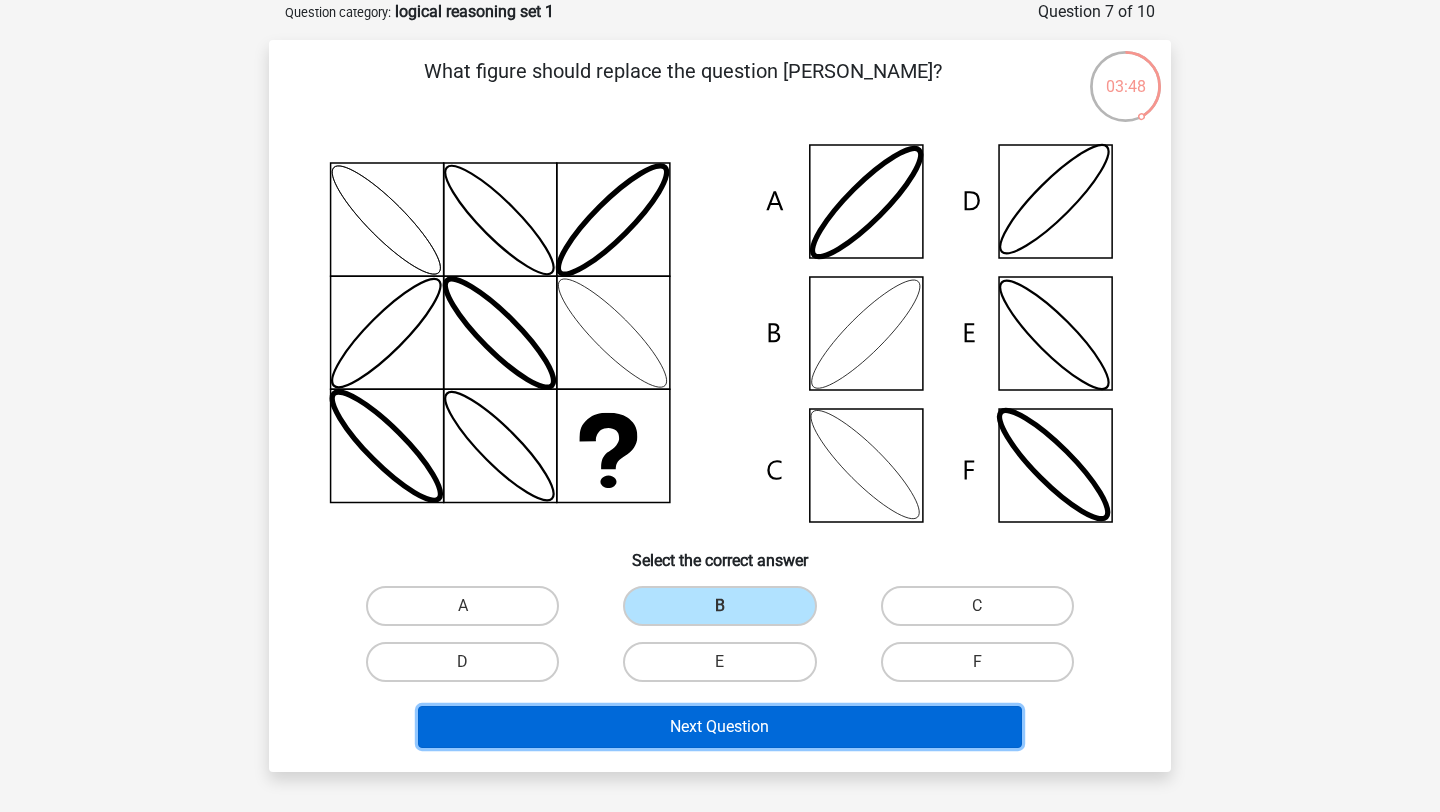 click on "Next Question" at bounding box center [720, 727] 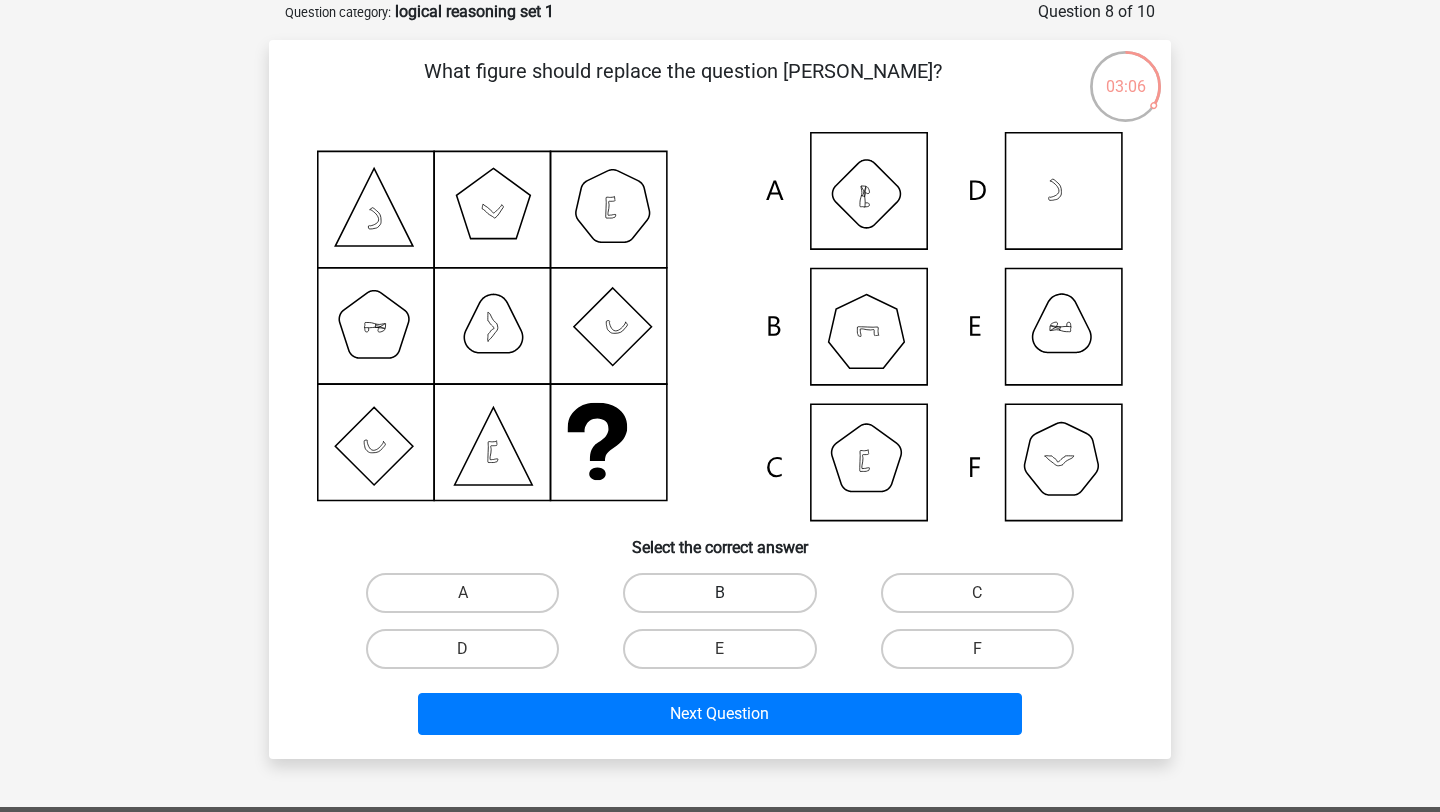 click on "B" at bounding box center [719, 593] 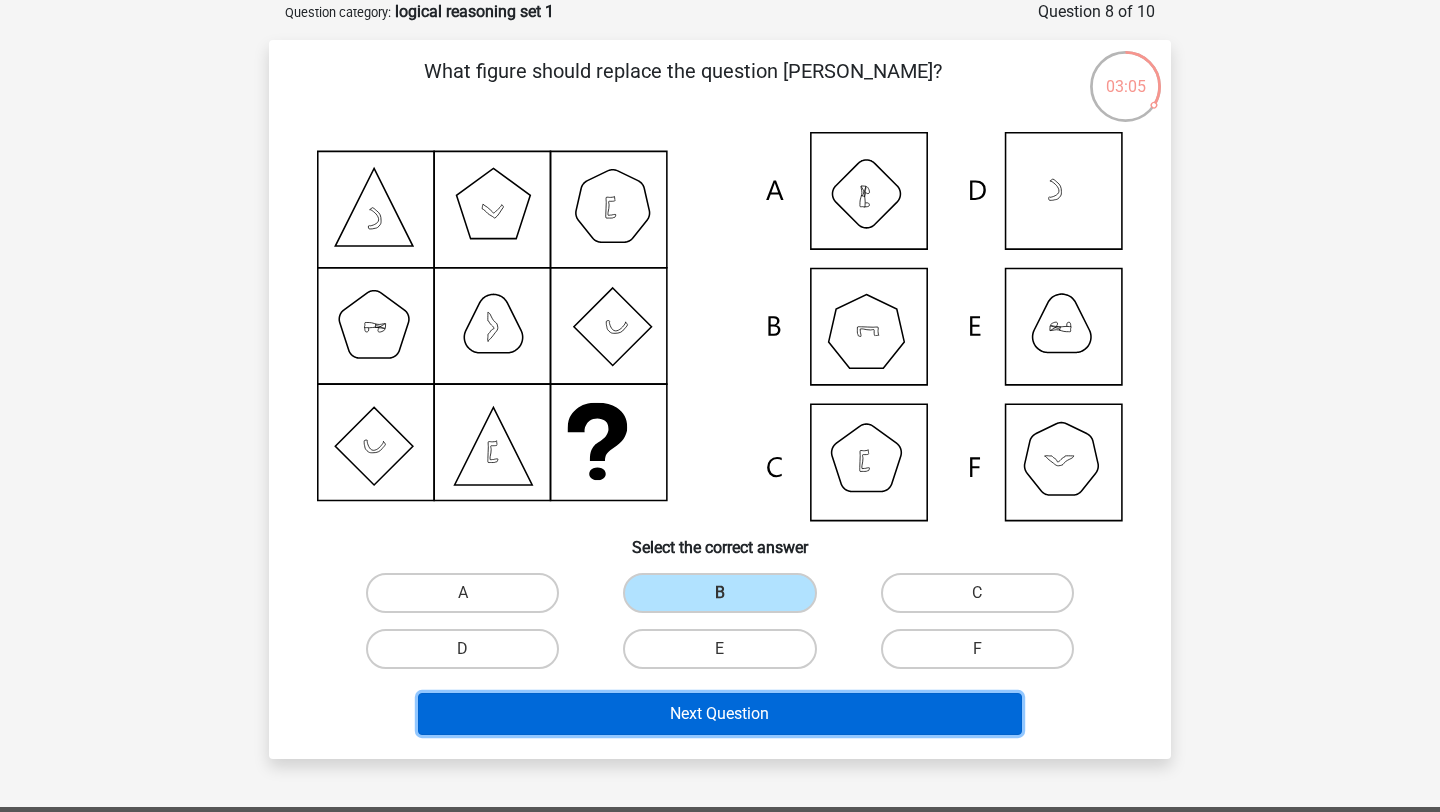 click on "Next Question" at bounding box center [720, 714] 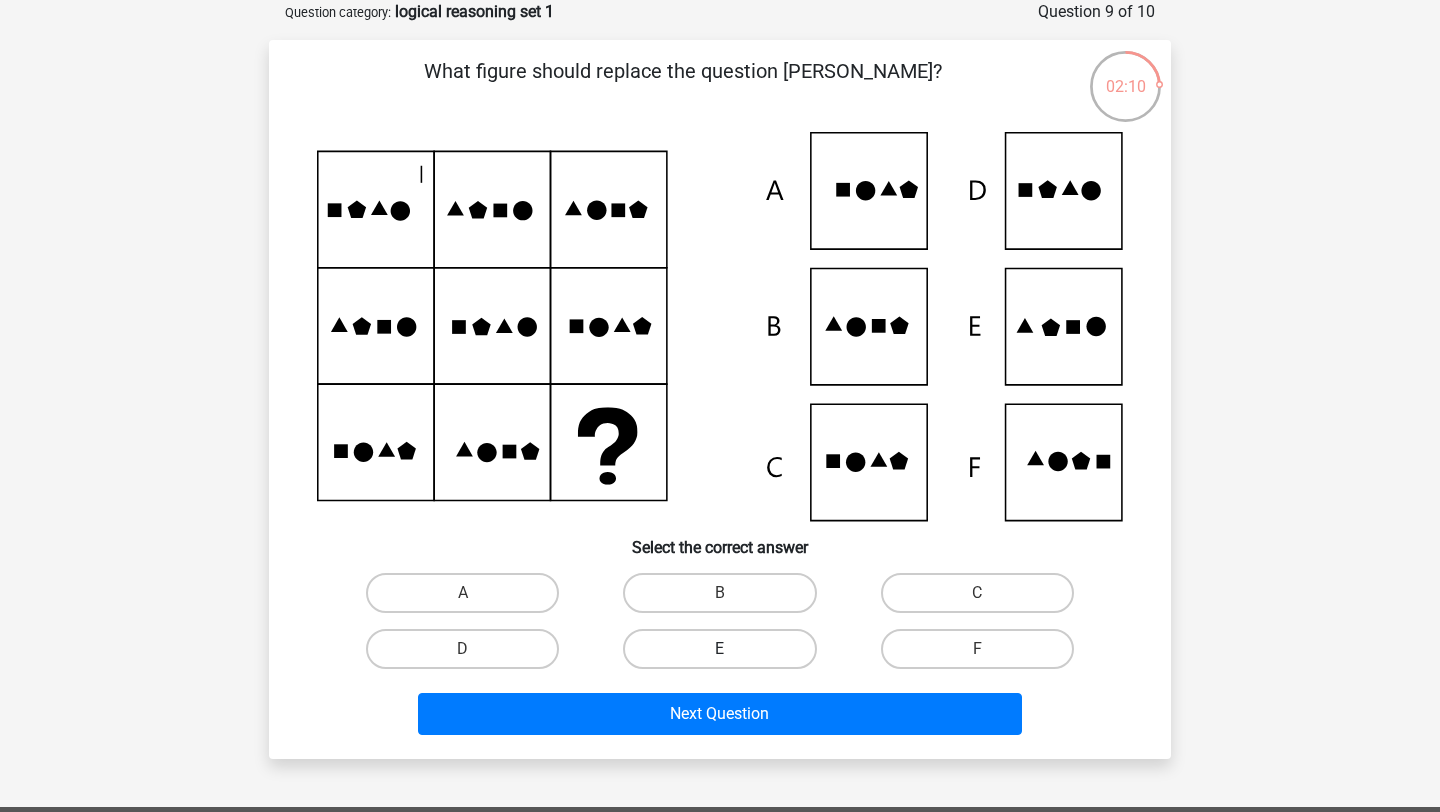 click on "E" at bounding box center (719, 649) 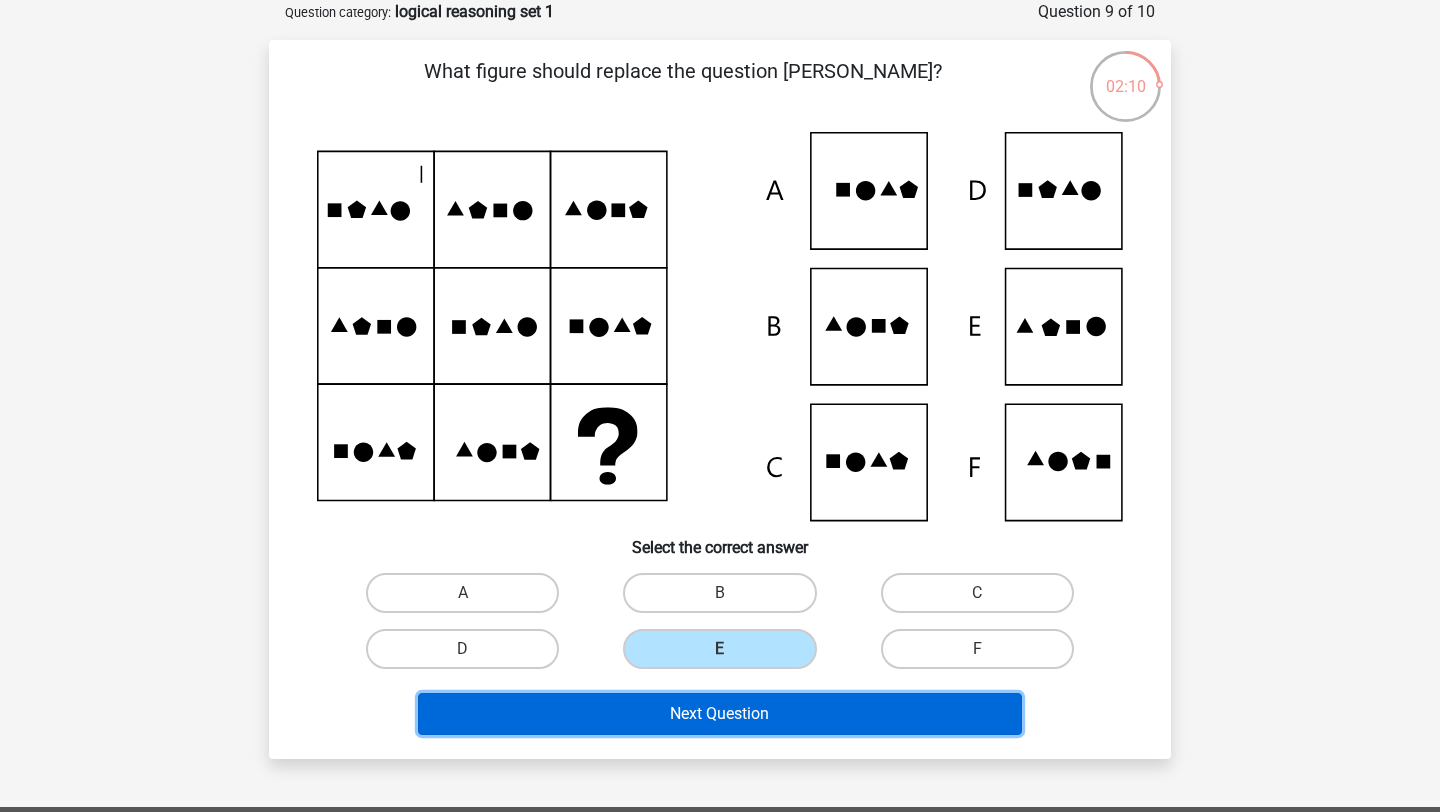 click on "Next Question" at bounding box center [720, 714] 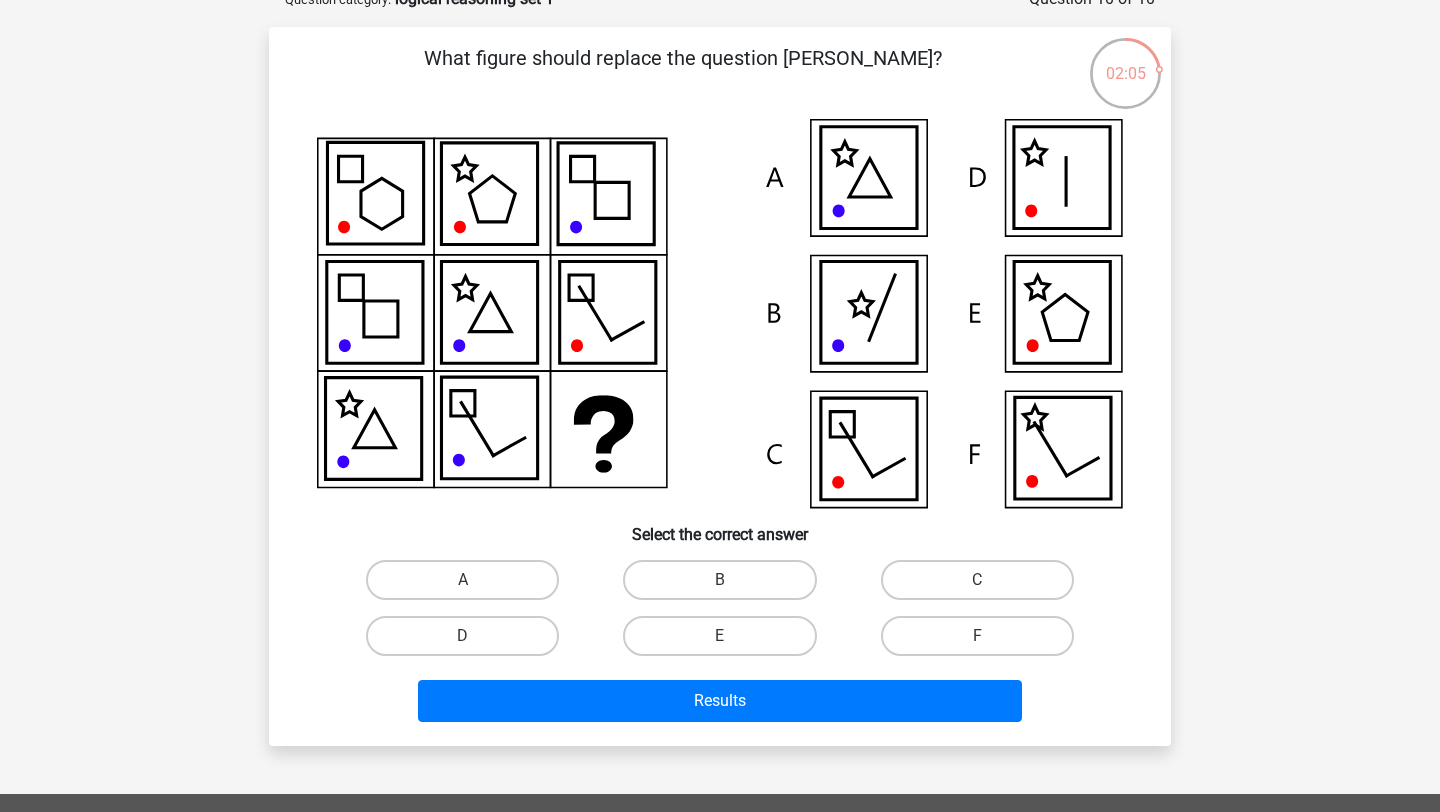 scroll, scrollTop: 116, scrollLeft: 0, axis: vertical 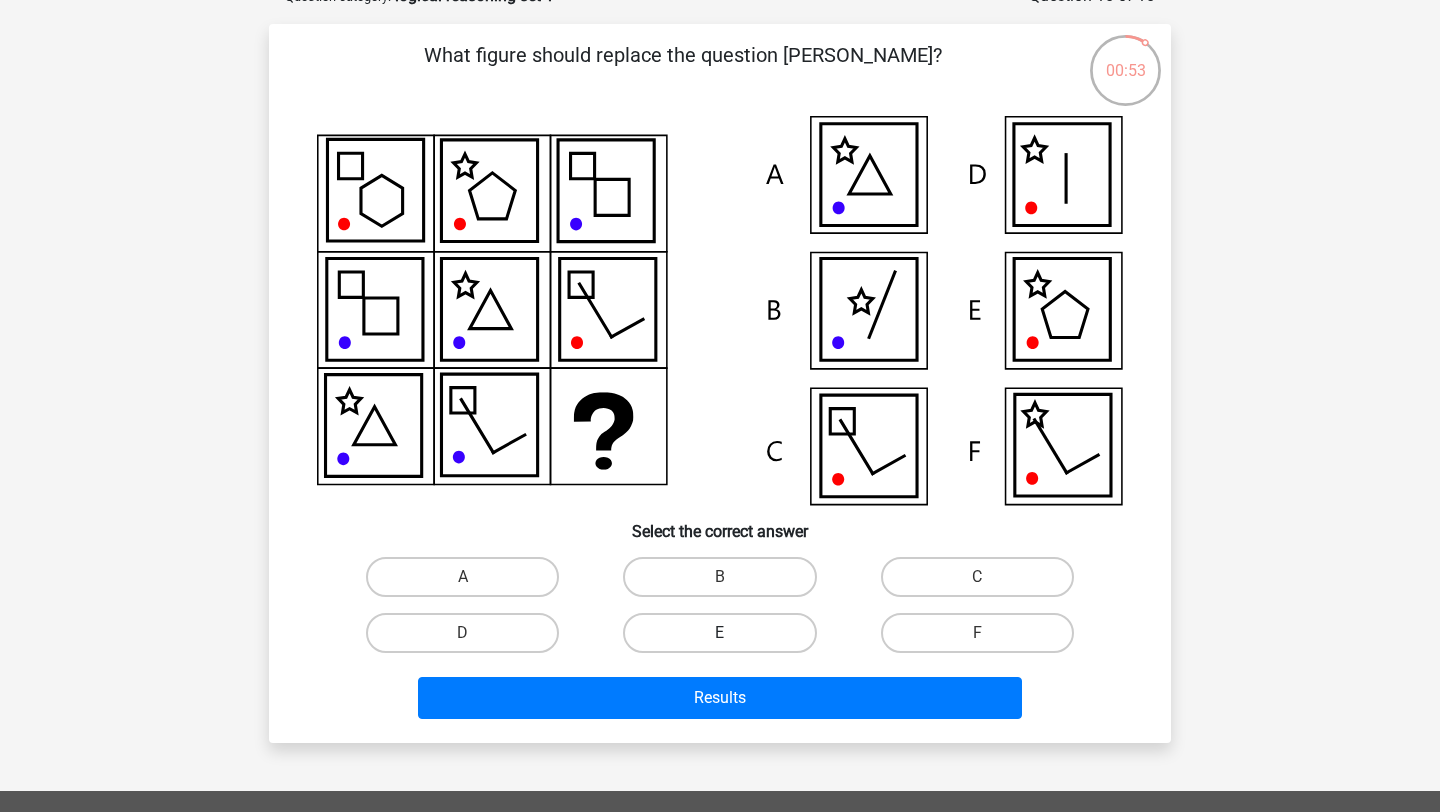 click on "E" at bounding box center [719, 633] 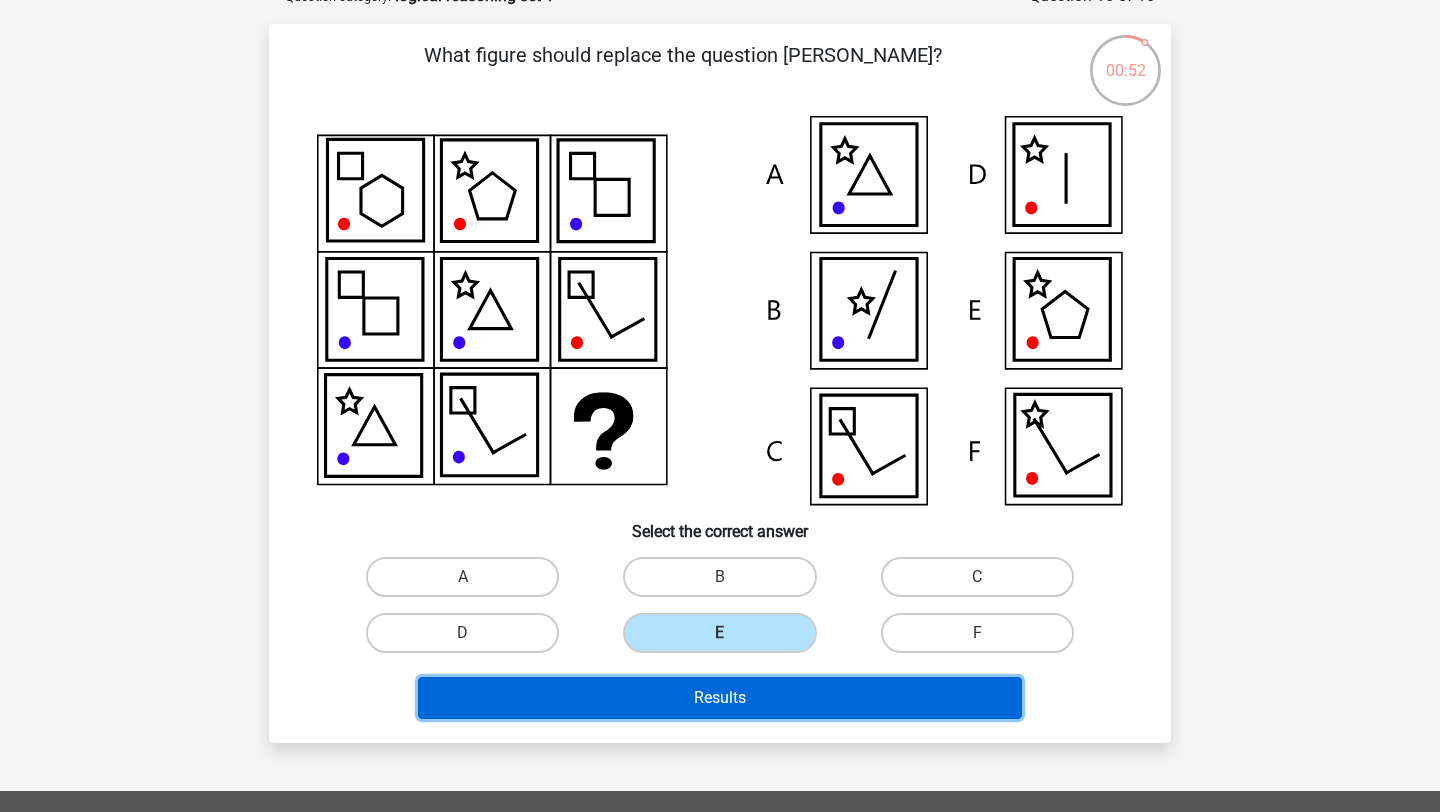 click on "Results" at bounding box center [720, 698] 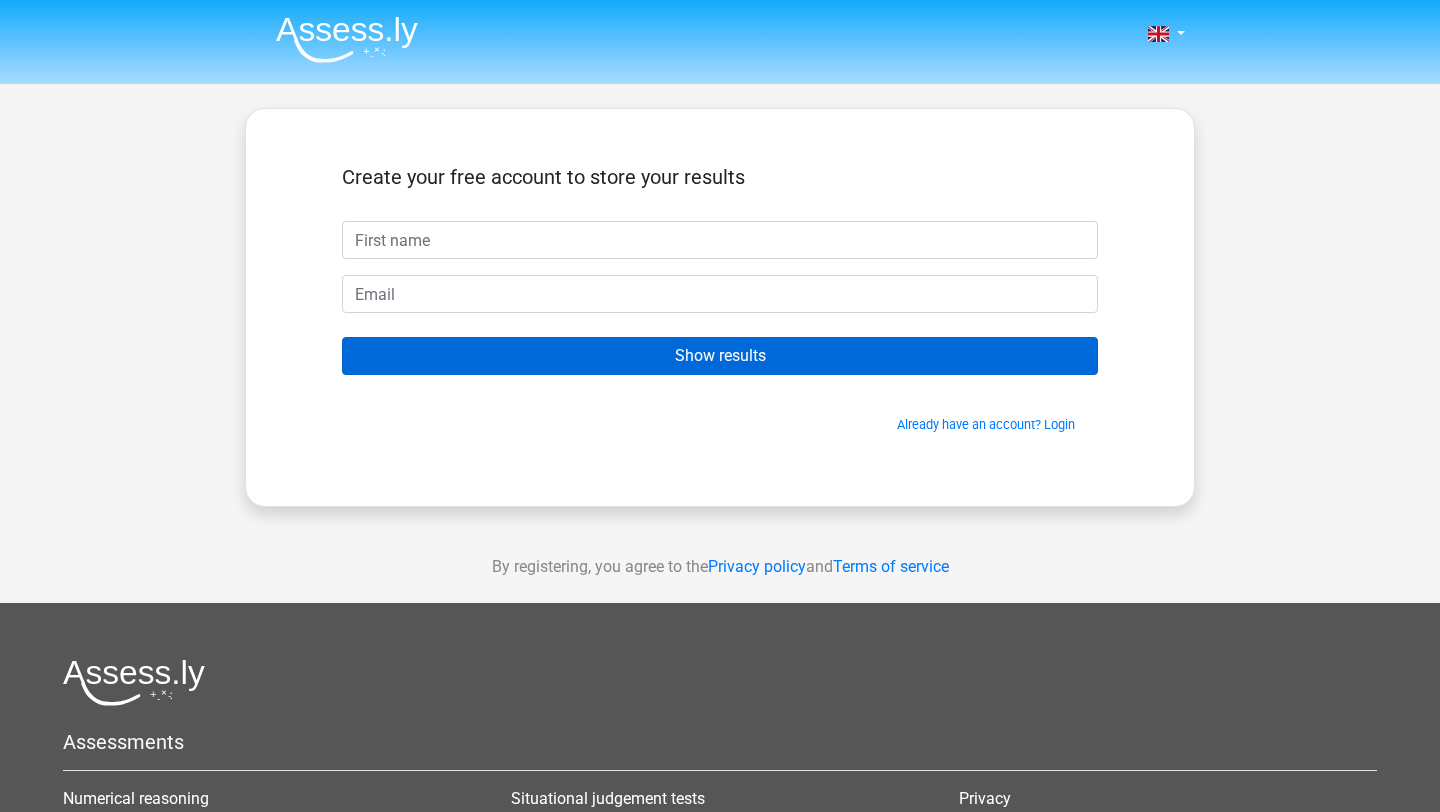scroll, scrollTop: 0, scrollLeft: 0, axis: both 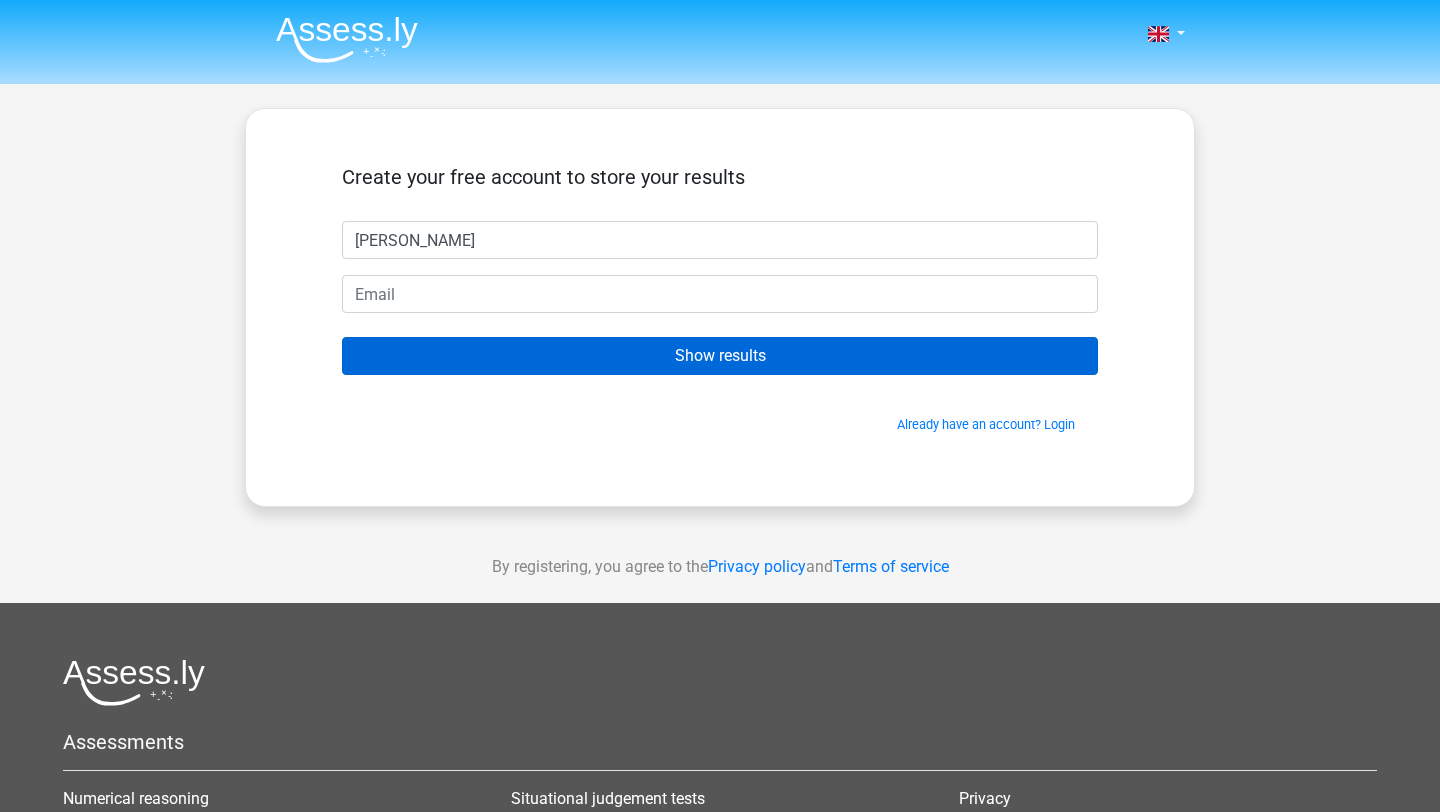 type on "[PERSON_NAME]" 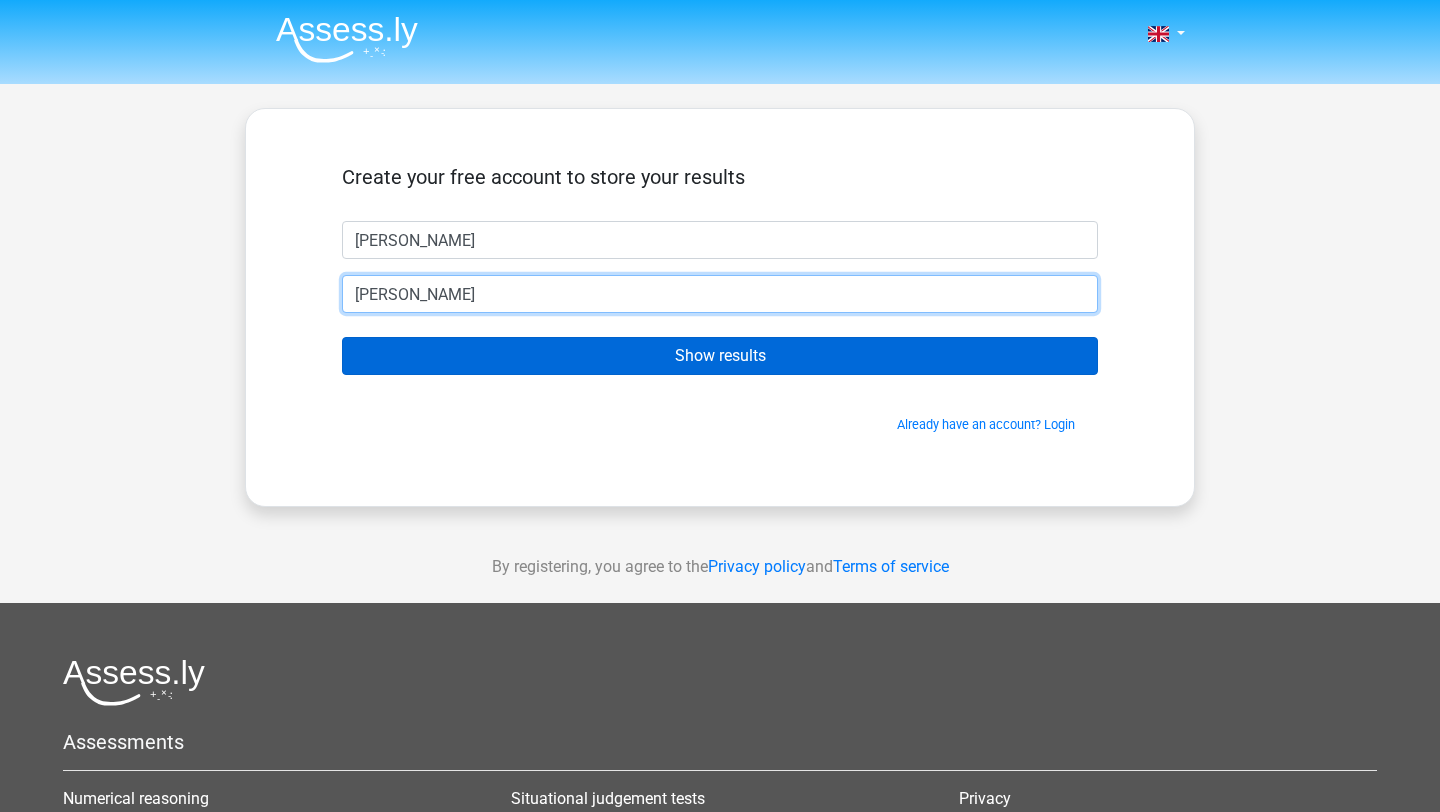 type on "[PERSON_NAME][EMAIL_ADDRESS][PERSON_NAME][DOMAIN_NAME]" 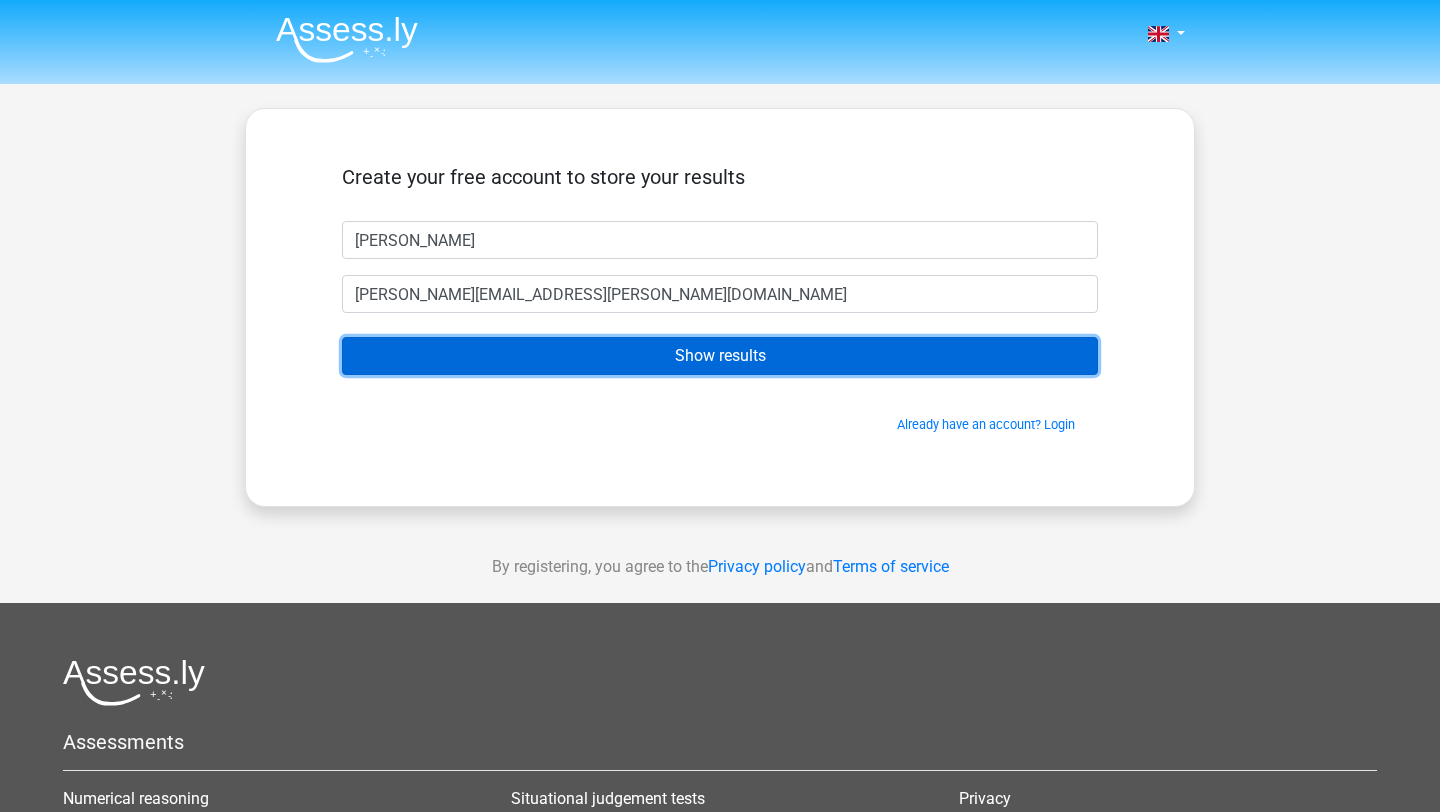 click on "Show results" at bounding box center (720, 356) 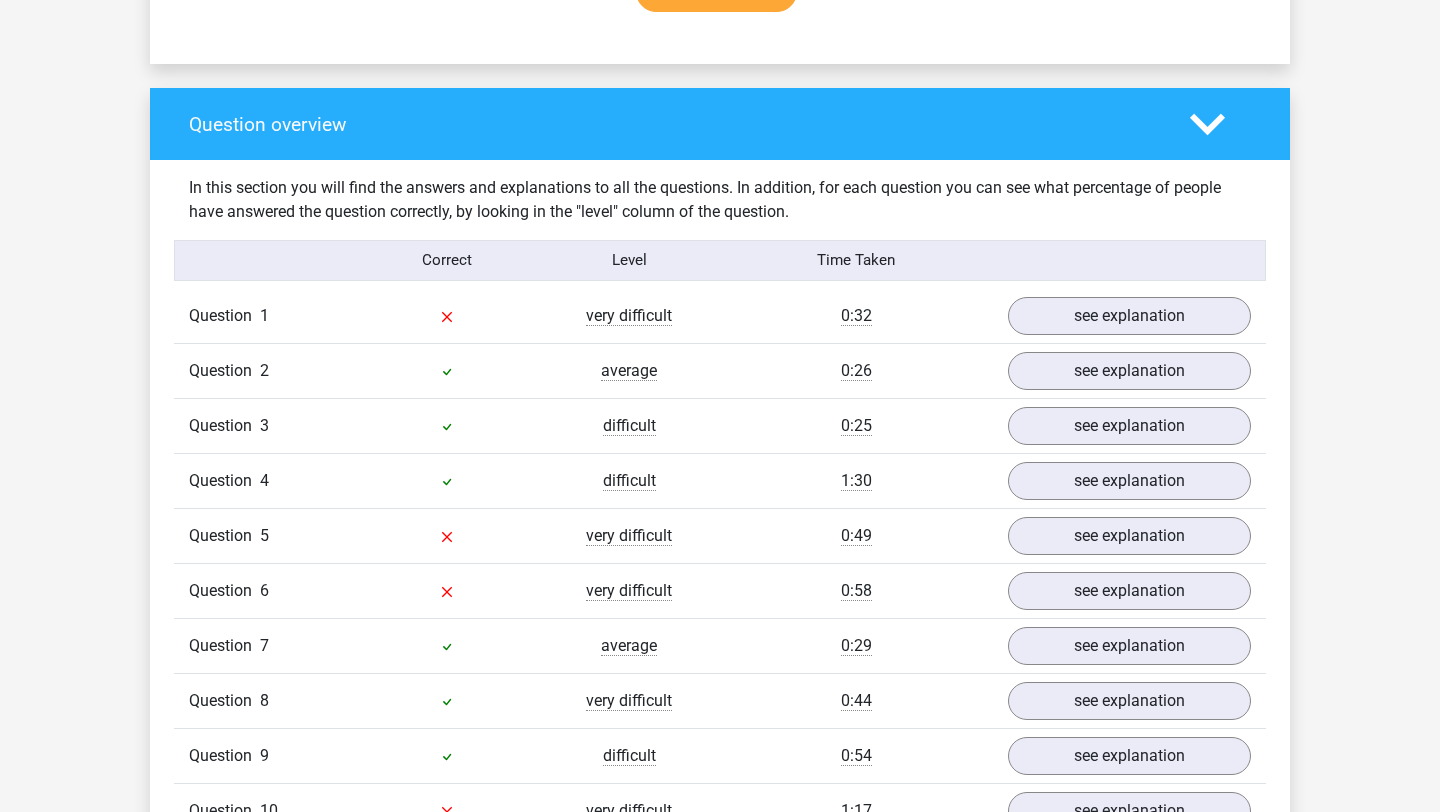 scroll, scrollTop: 1395, scrollLeft: 0, axis: vertical 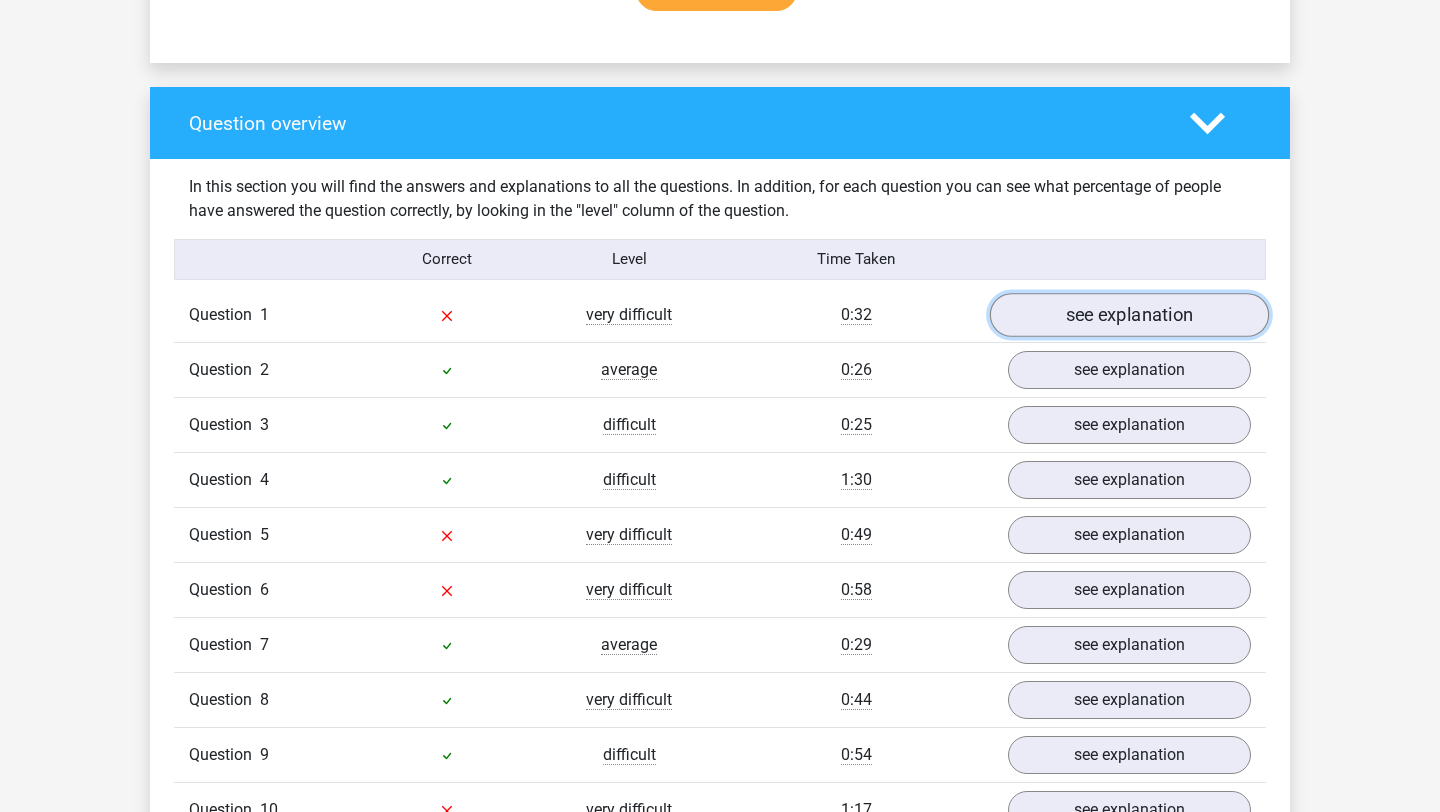 click on "see explanation" at bounding box center [1129, 315] 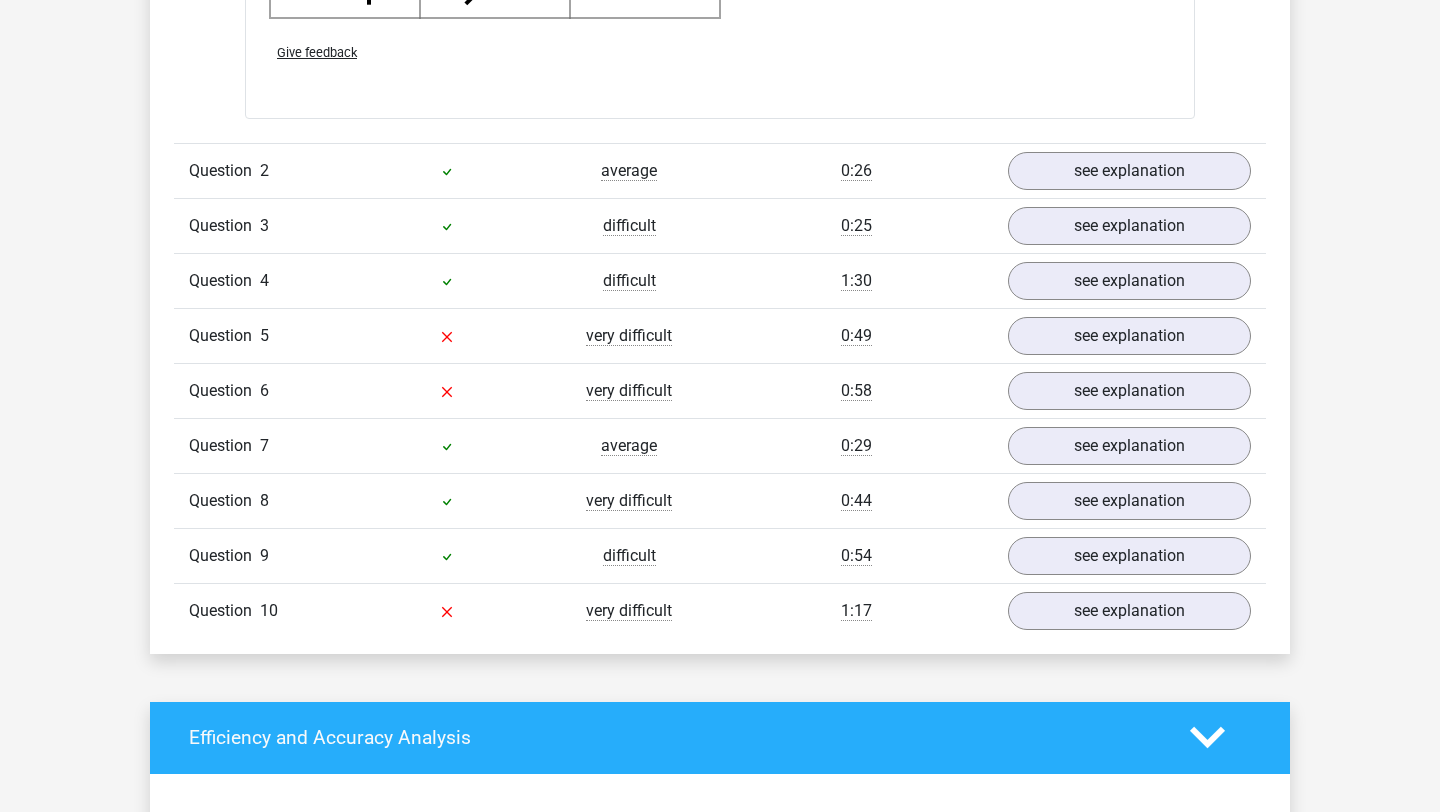 scroll, scrollTop: 2974, scrollLeft: 0, axis: vertical 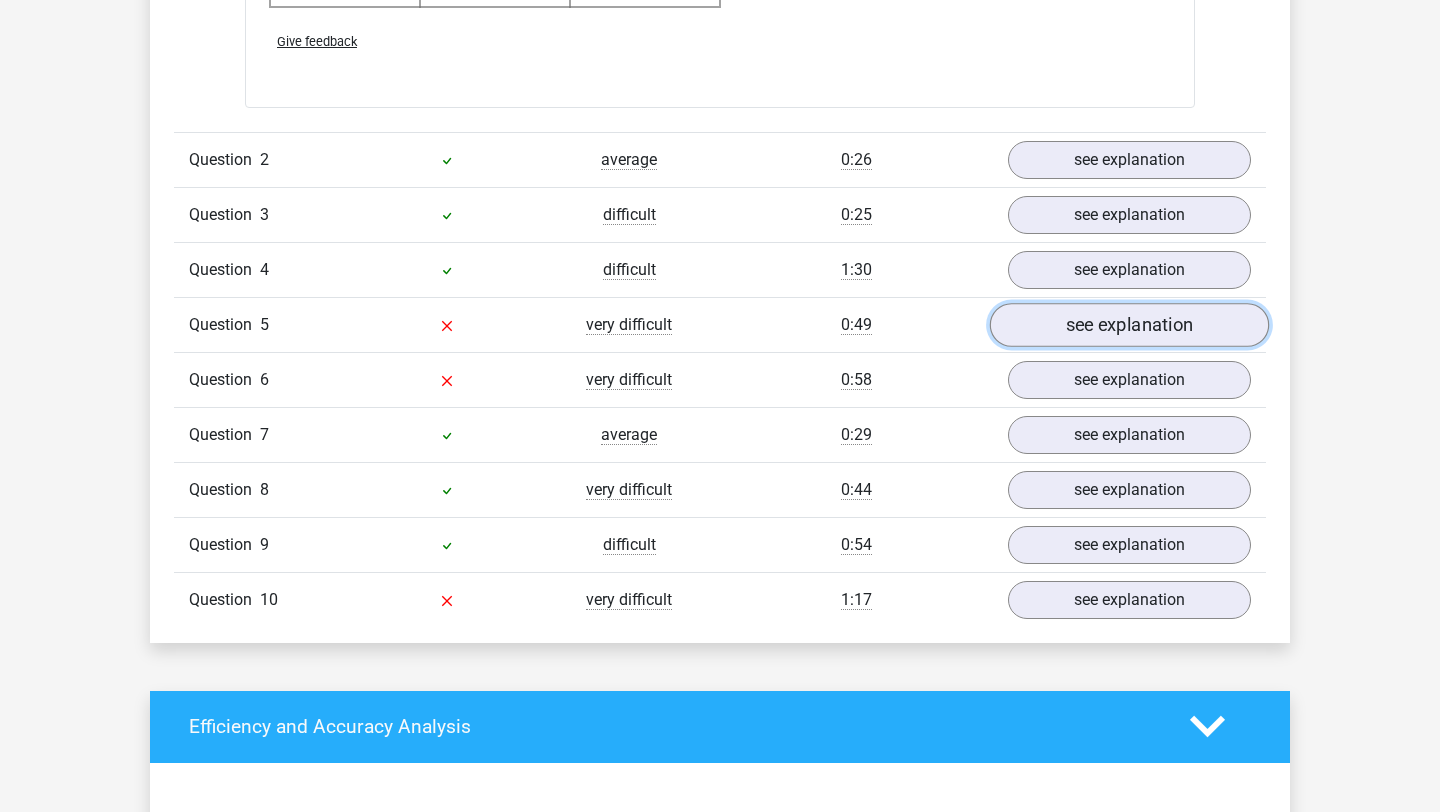 click on "see explanation" at bounding box center (1129, 325) 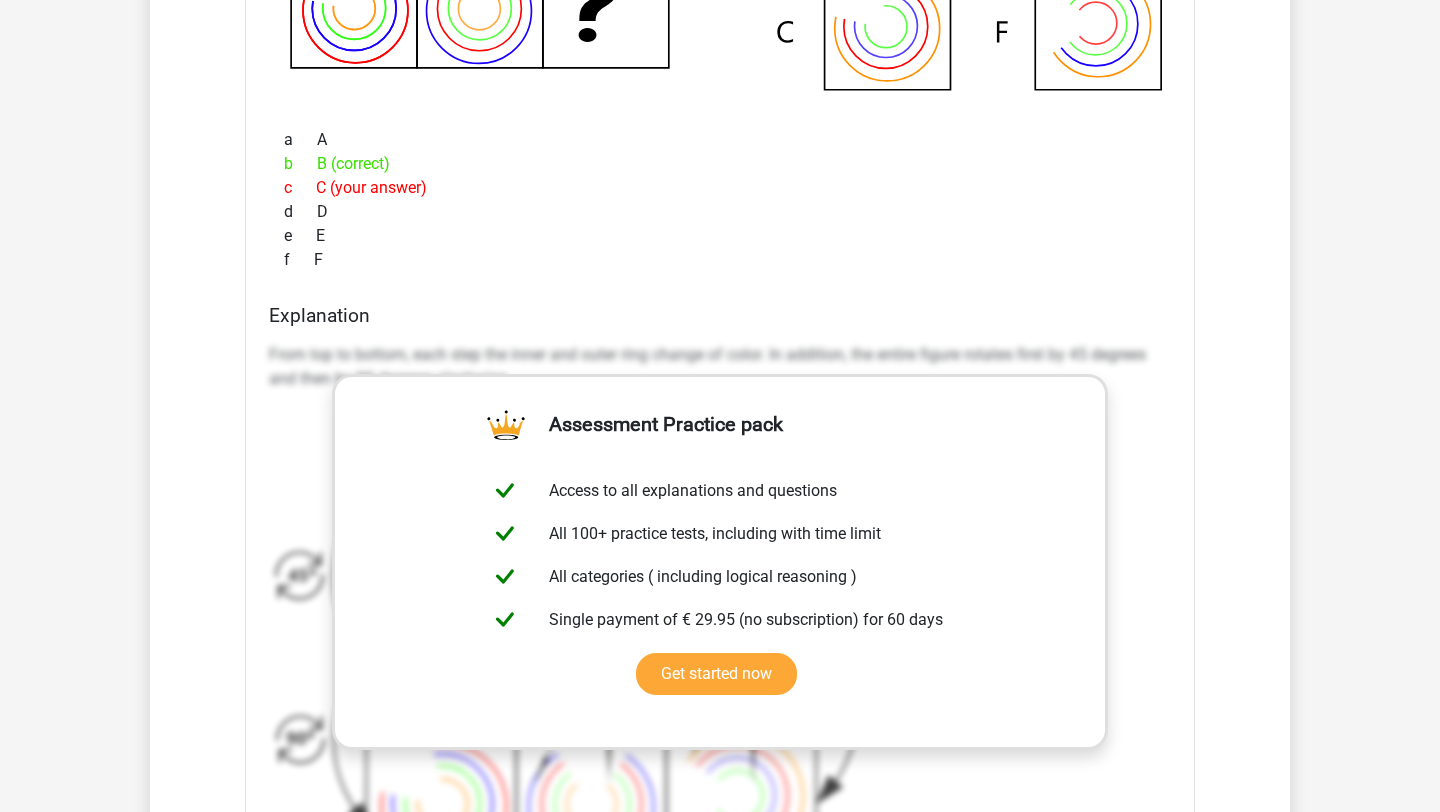 click on "What figure should replace the question mark?" at bounding box center (720, 323) 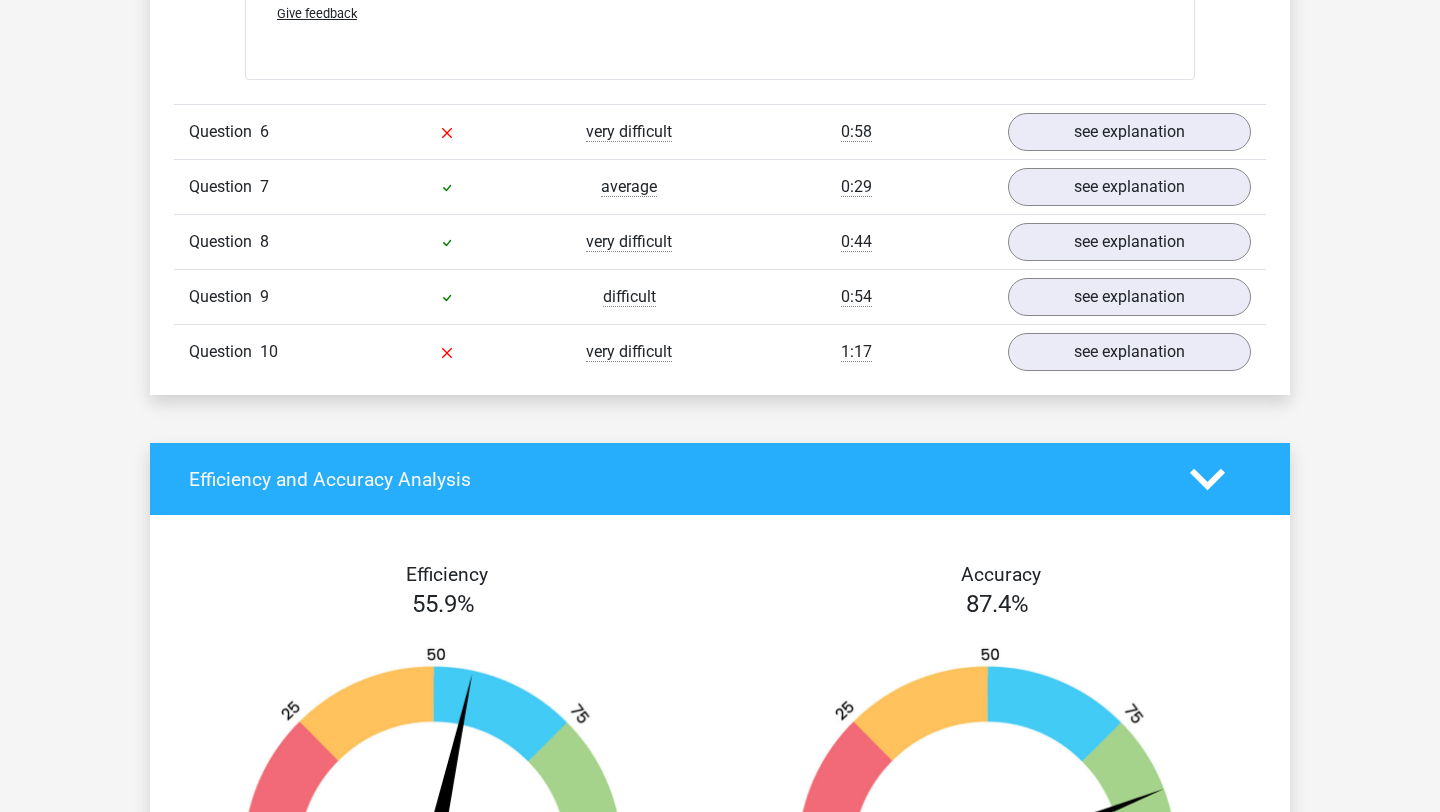 scroll, scrollTop: 4670, scrollLeft: 0, axis: vertical 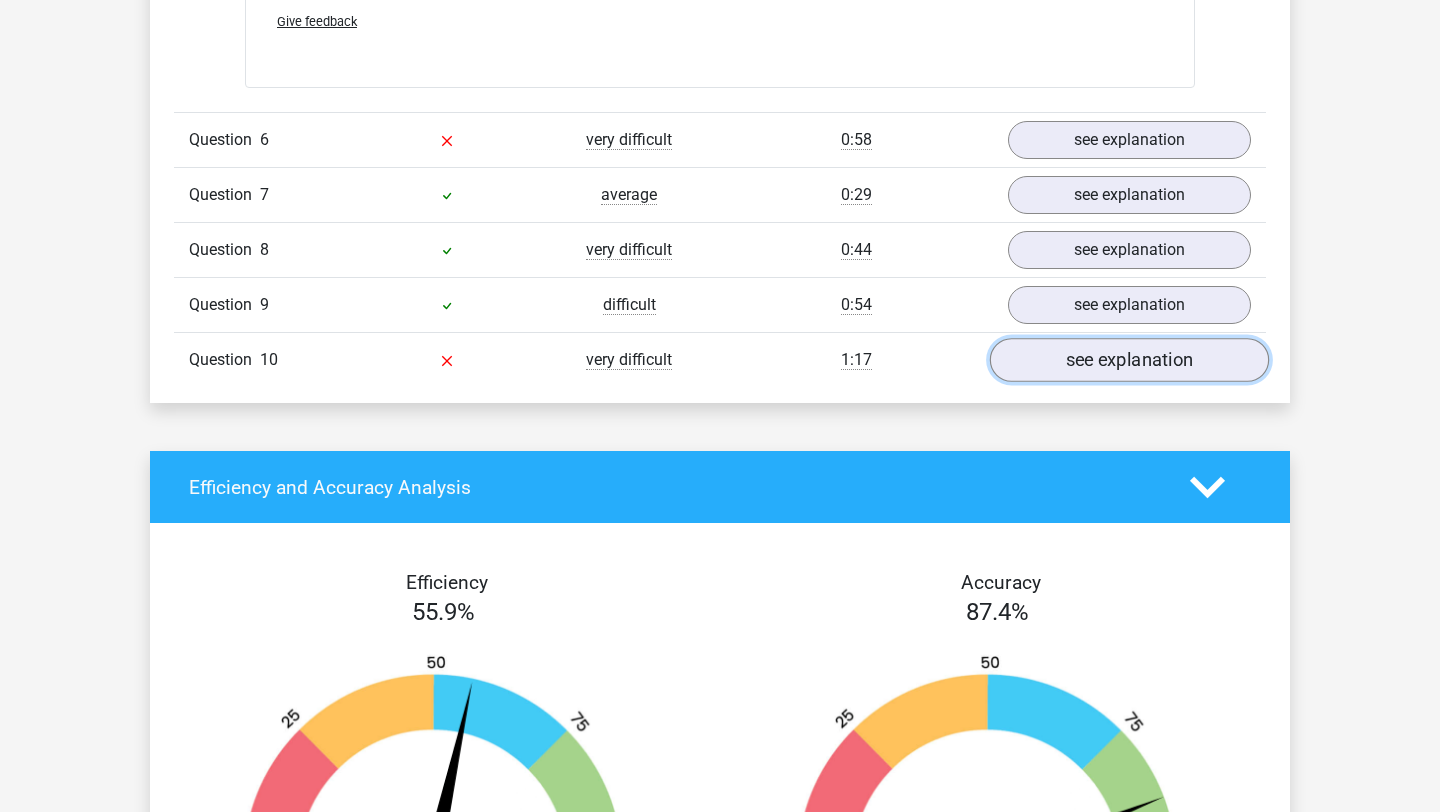 click on "see explanation" at bounding box center (1129, 361) 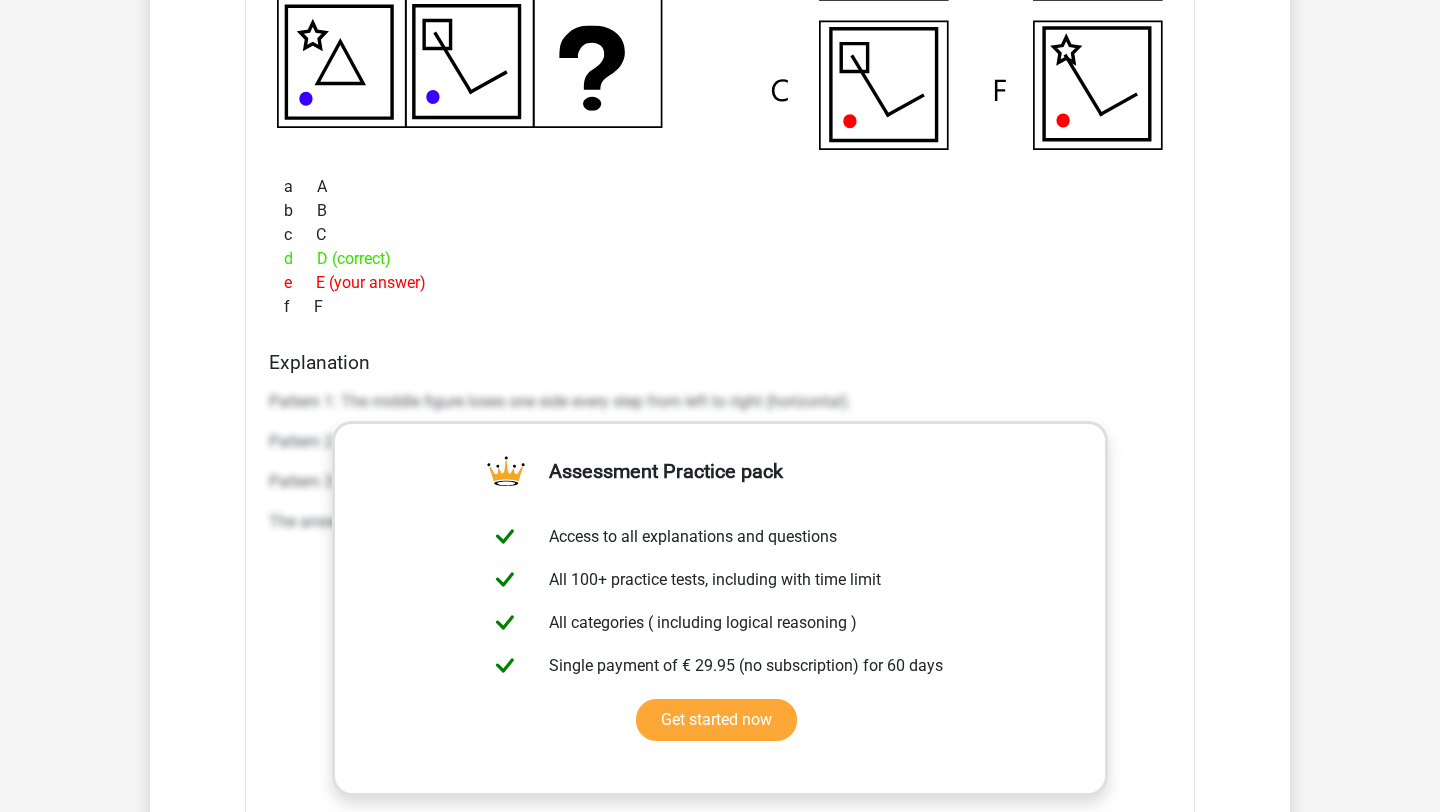 scroll, scrollTop: 5398, scrollLeft: 0, axis: vertical 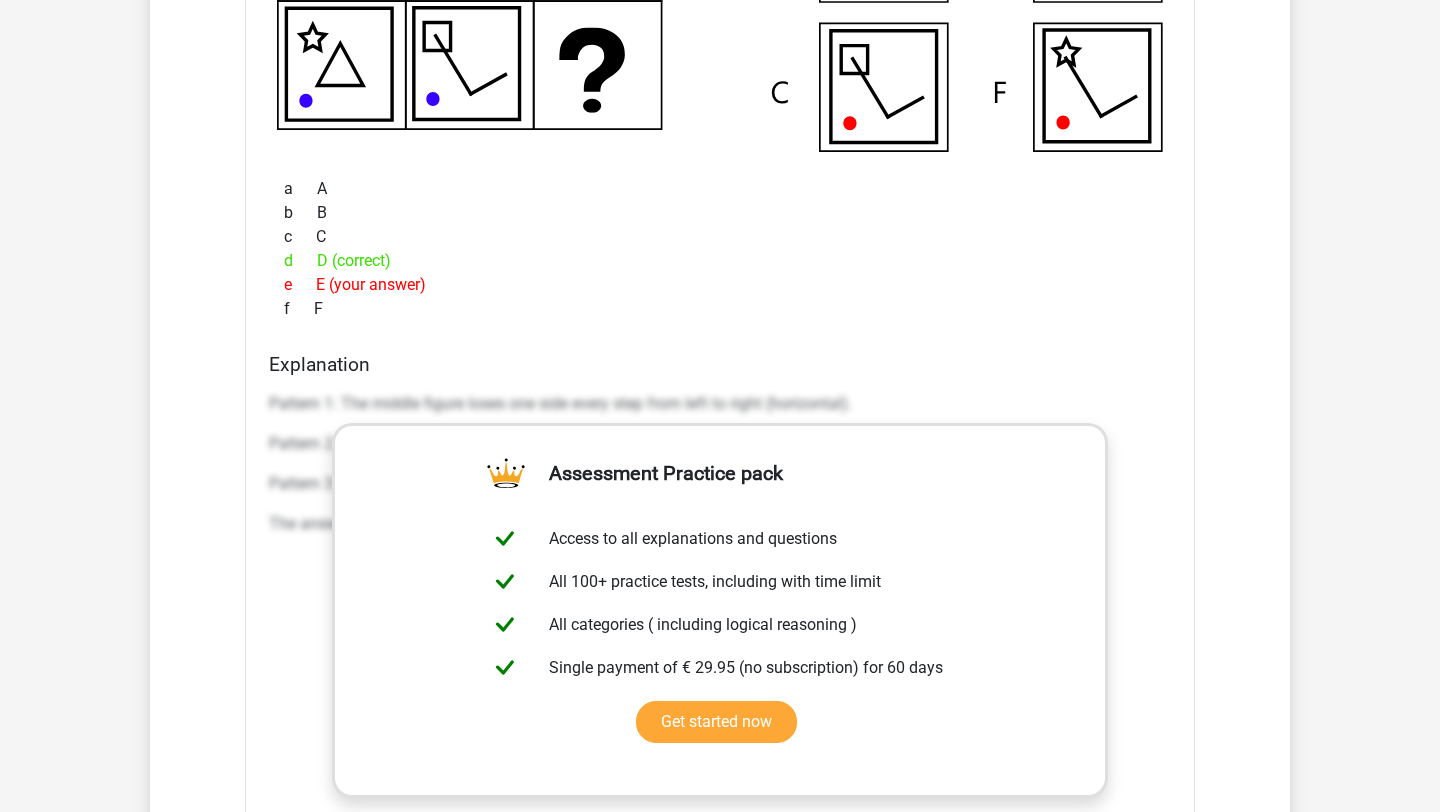 click on "Explanation" at bounding box center [720, 364] 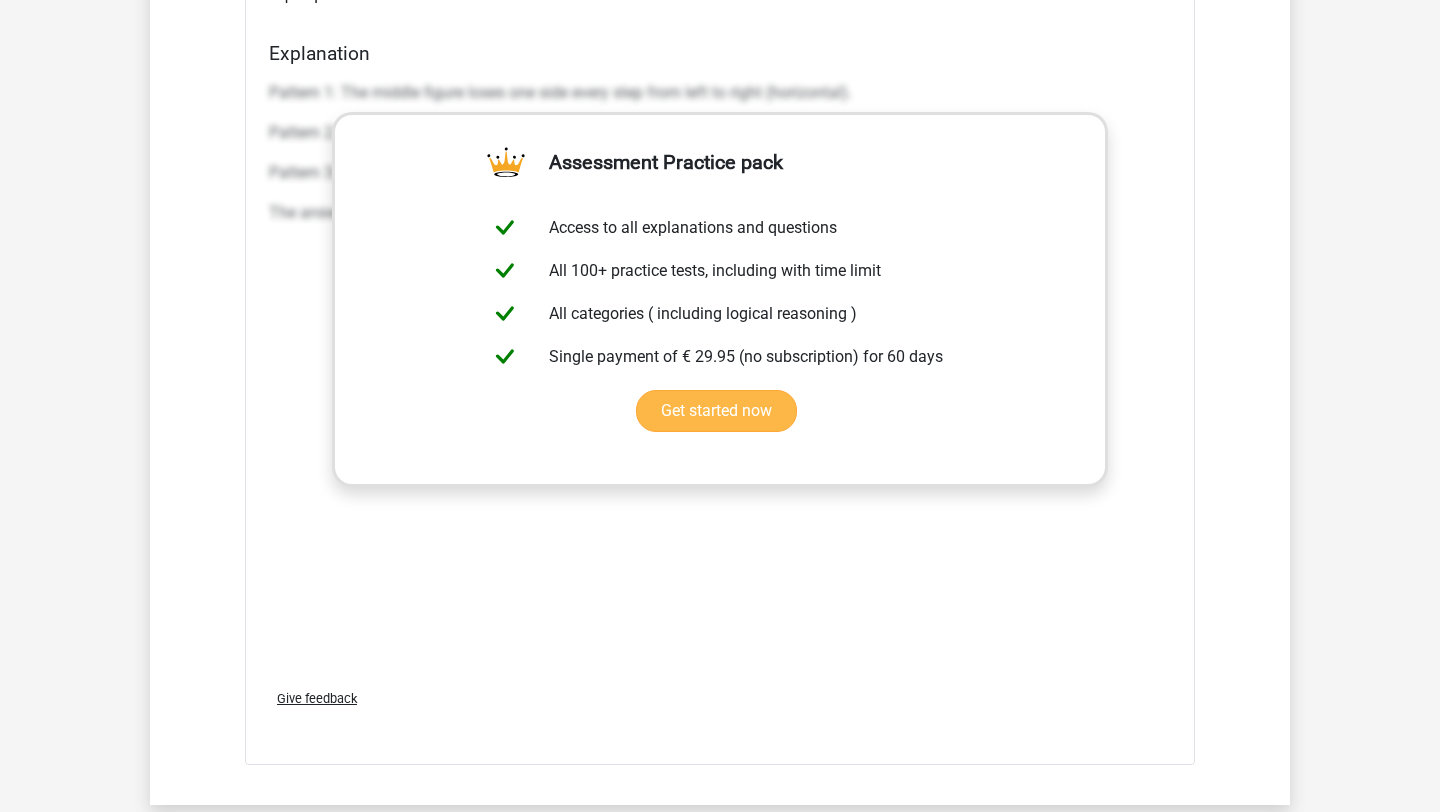 scroll, scrollTop: 5710, scrollLeft: 0, axis: vertical 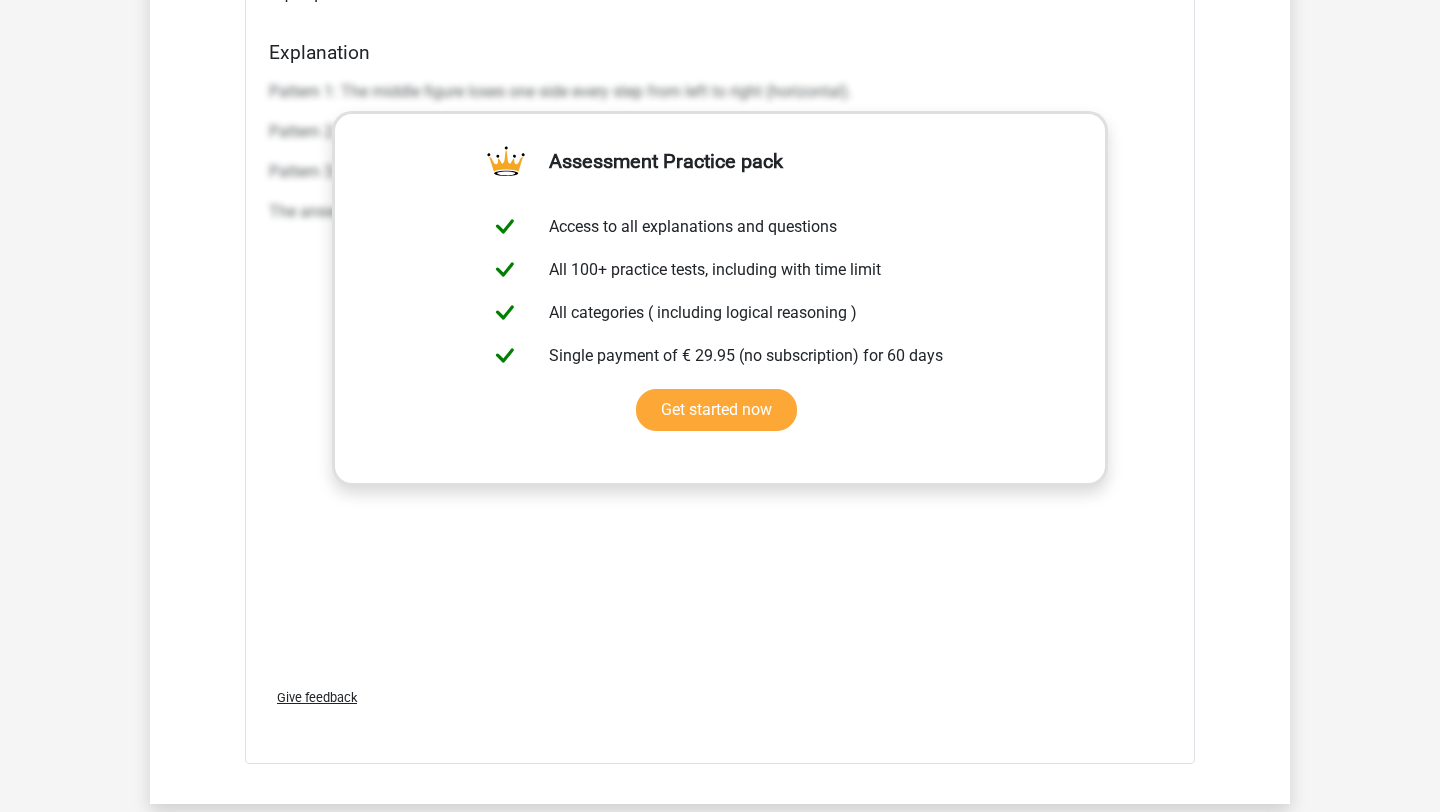 click on "Pattern 1: The middle figure loses one side every step from left to right (horizontal).
Pattern 2: The dot is the same color twice horizontally from left to right and then the color changes.
Pattern 3: The figure in the top left alternates between a square and a star.
The answer must contain a star, a red dot and a figure with 1 side." at bounding box center (720, 372) 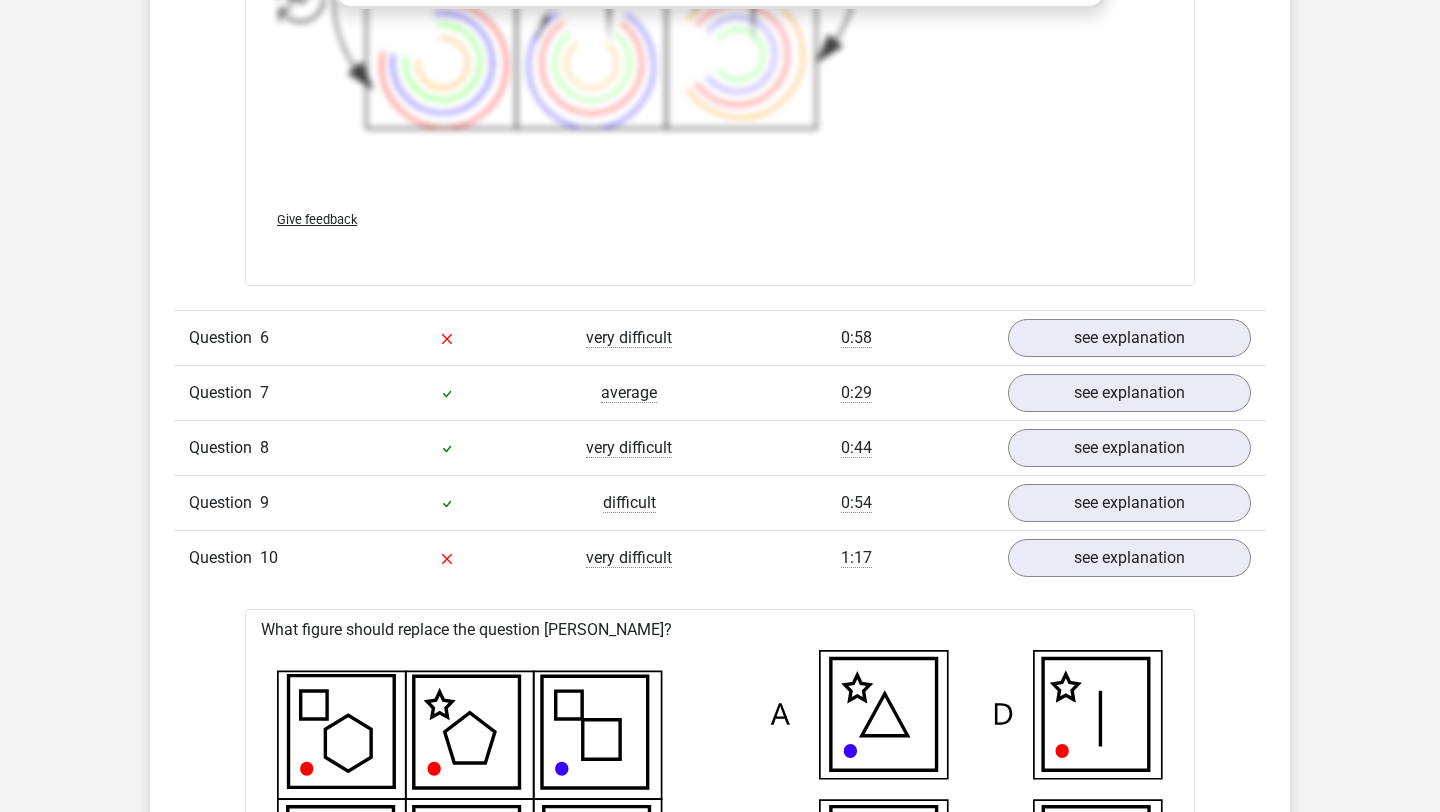 scroll, scrollTop: 4465, scrollLeft: 0, axis: vertical 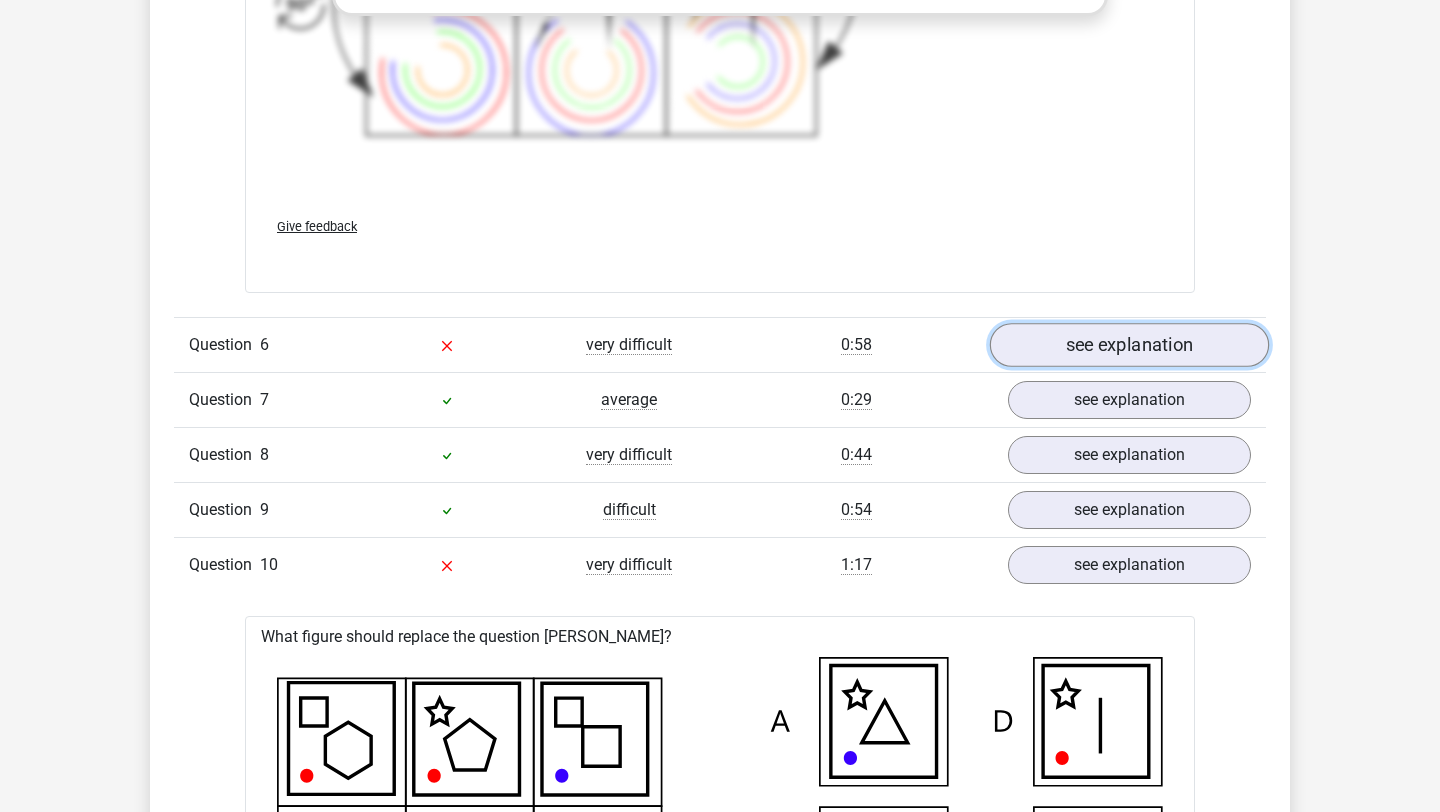 click on "see explanation" at bounding box center [1129, 346] 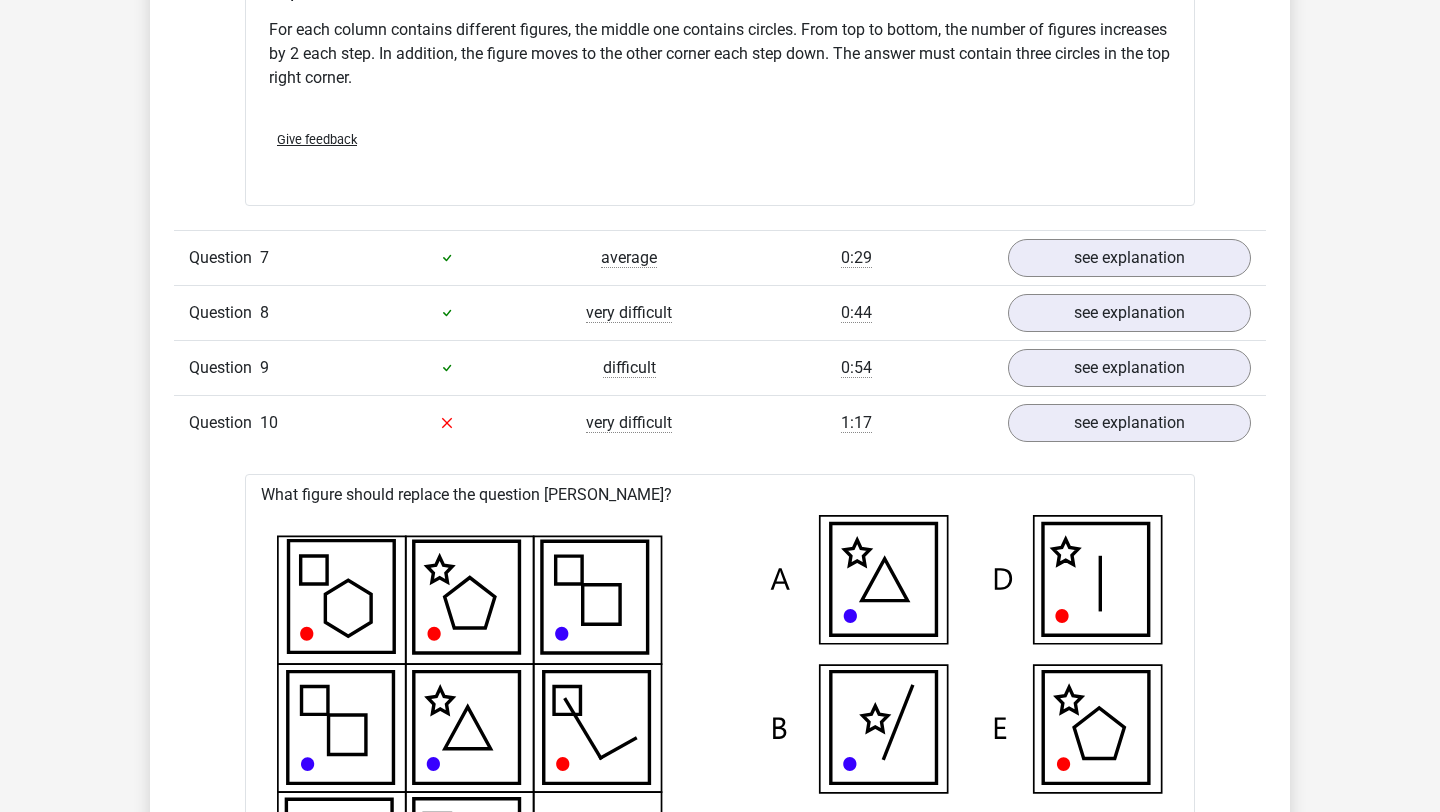 scroll, scrollTop: 5431, scrollLeft: 0, axis: vertical 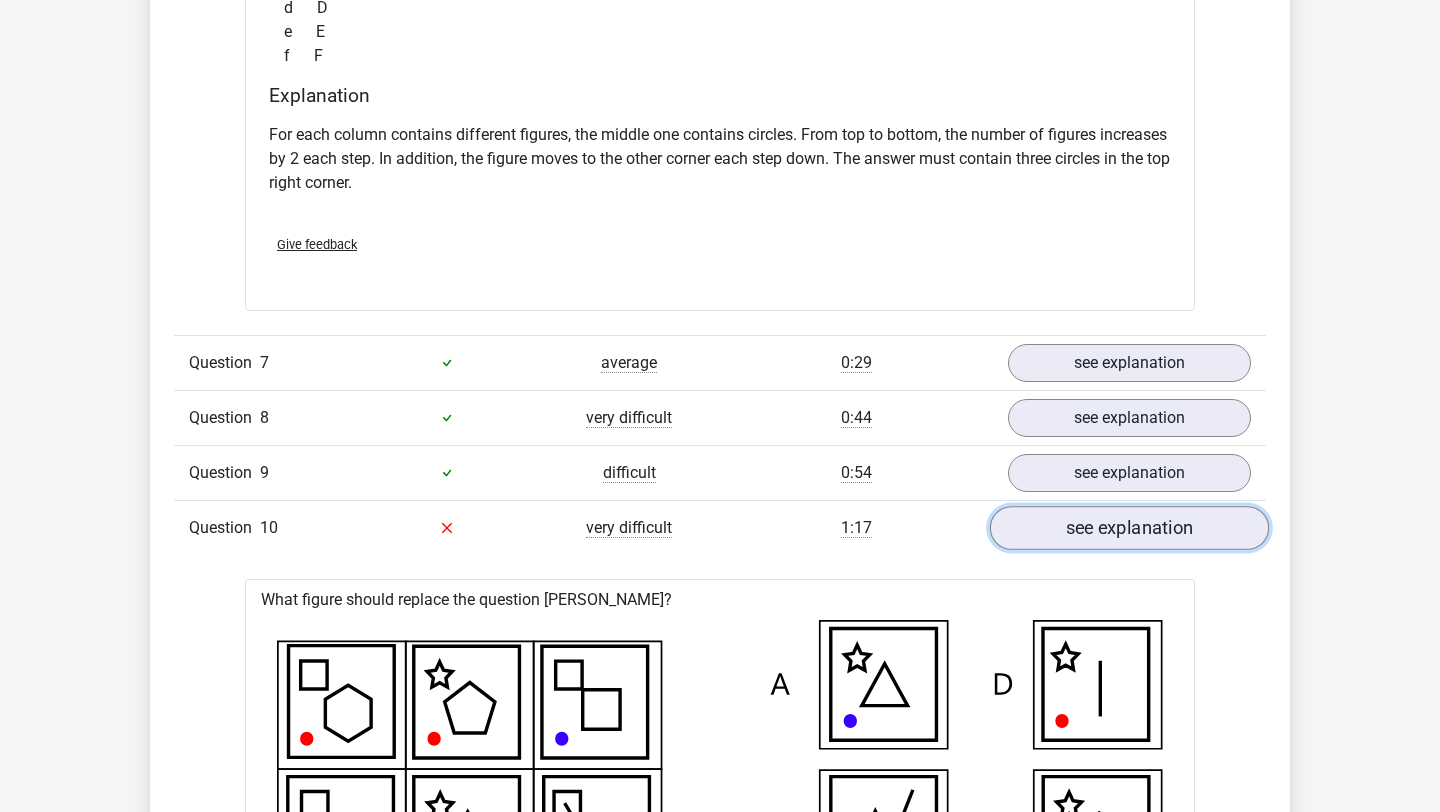 click on "see explanation" at bounding box center (1129, 528) 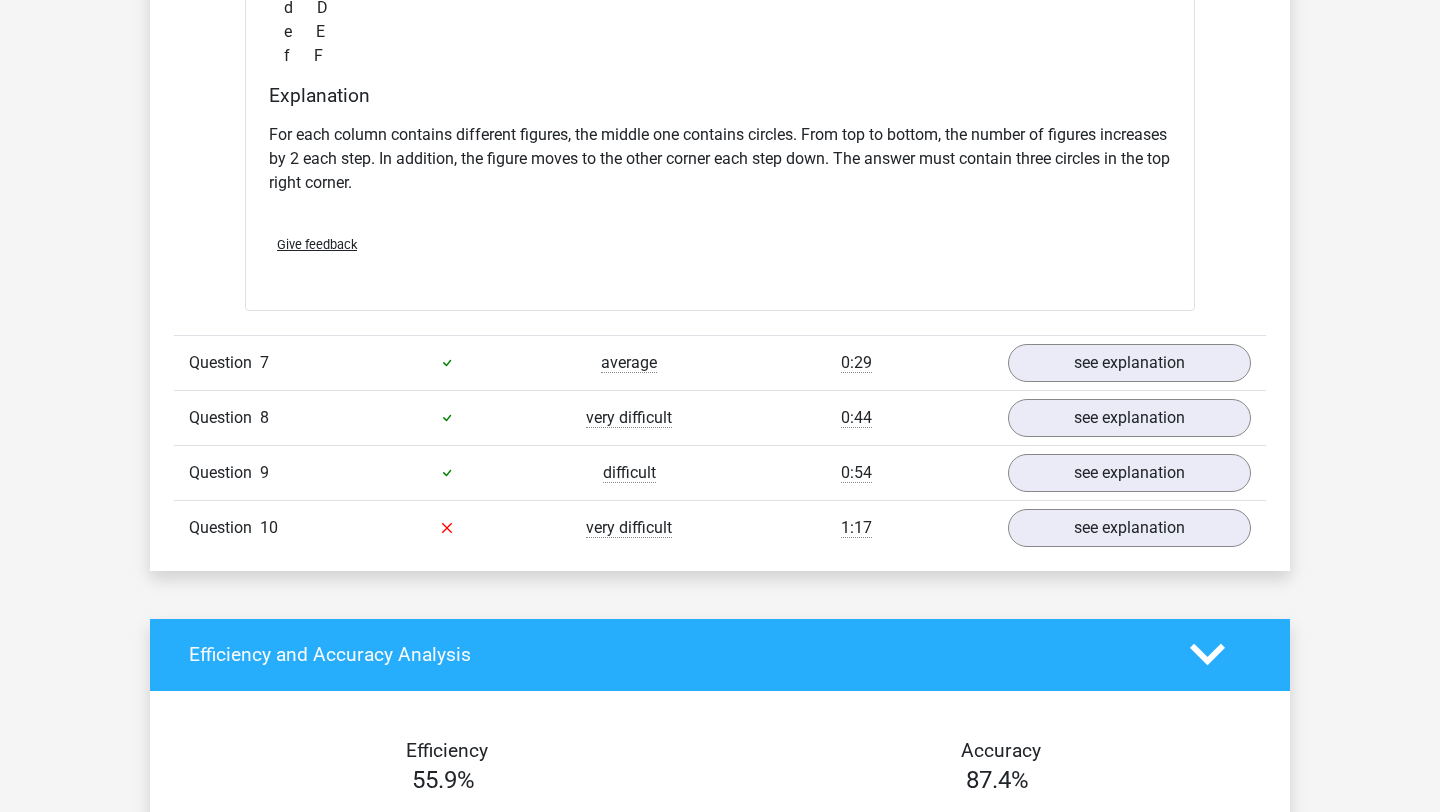 click on "Efficiency and Accuracy Analysis" at bounding box center (720, 655) 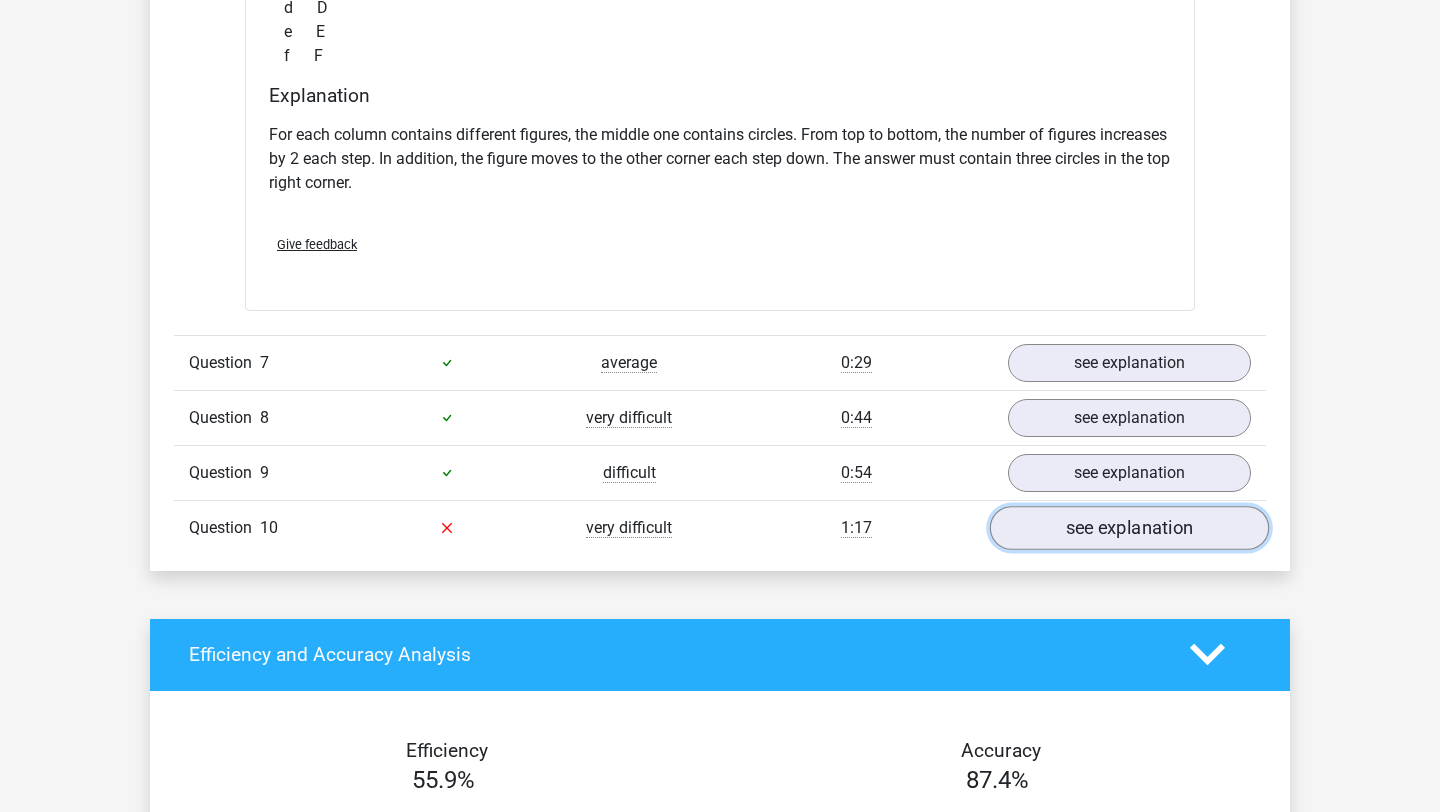 click on "see explanation" at bounding box center [1129, 528] 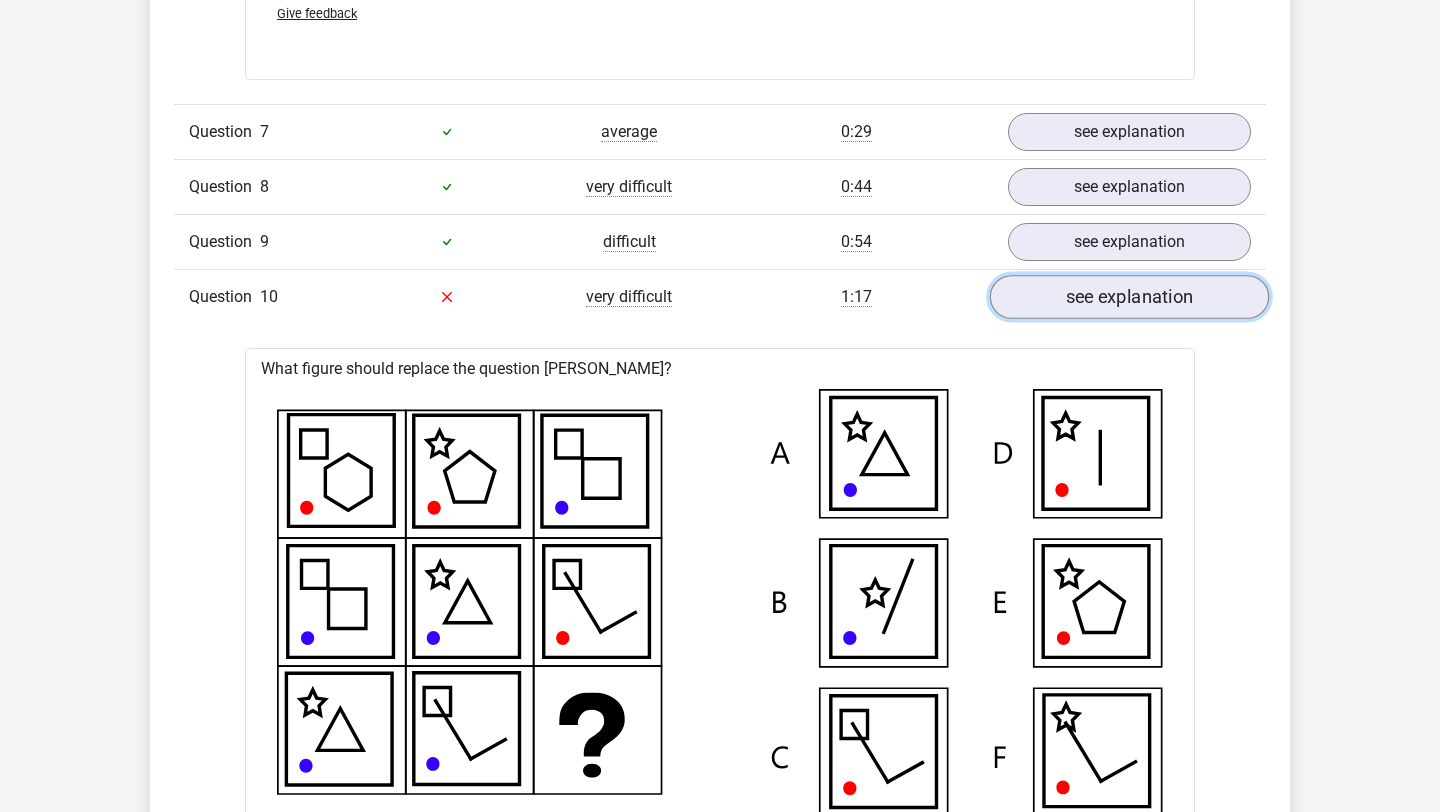 scroll, scrollTop: 5597, scrollLeft: 0, axis: vertical 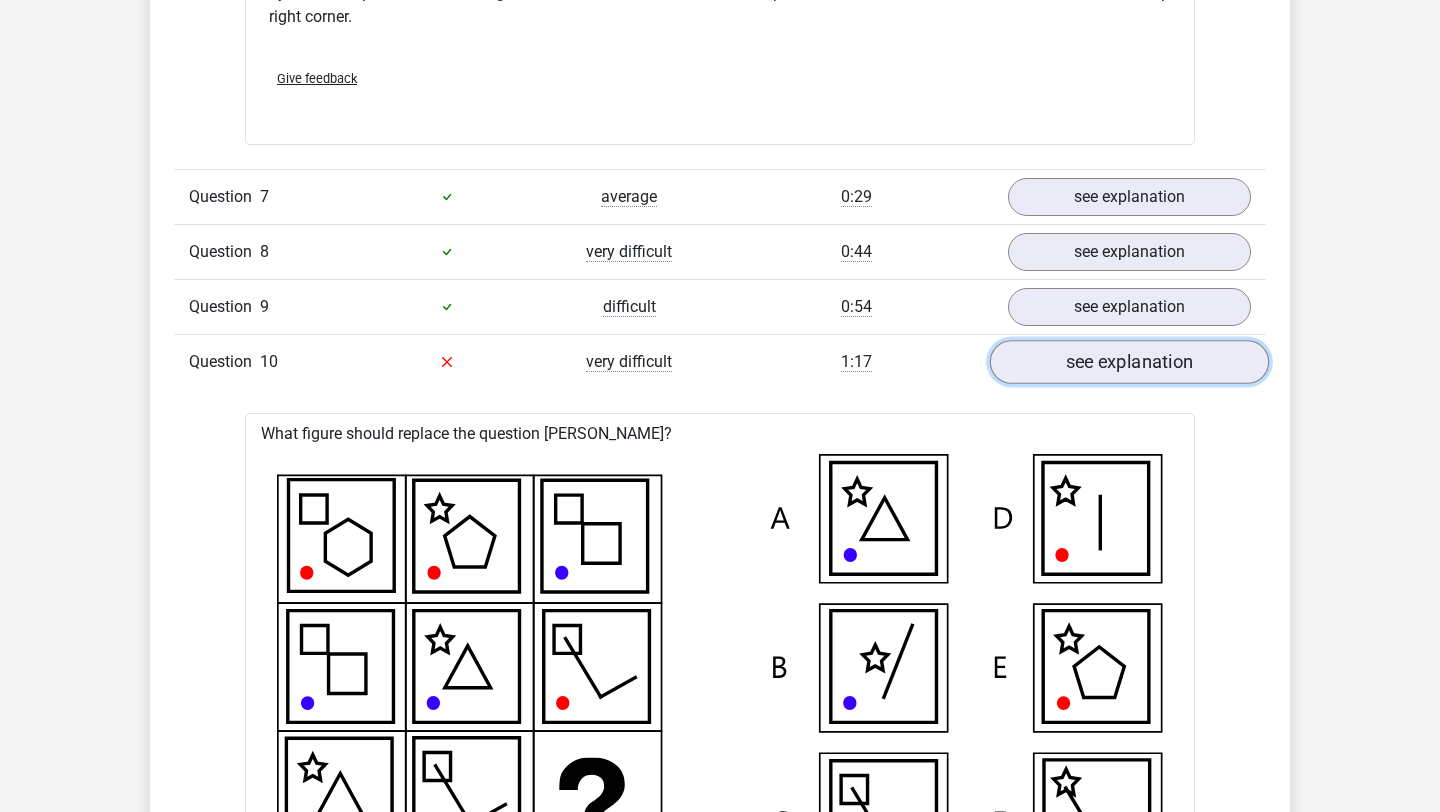 click on "see explanation" at bounding box center (1129, 362) 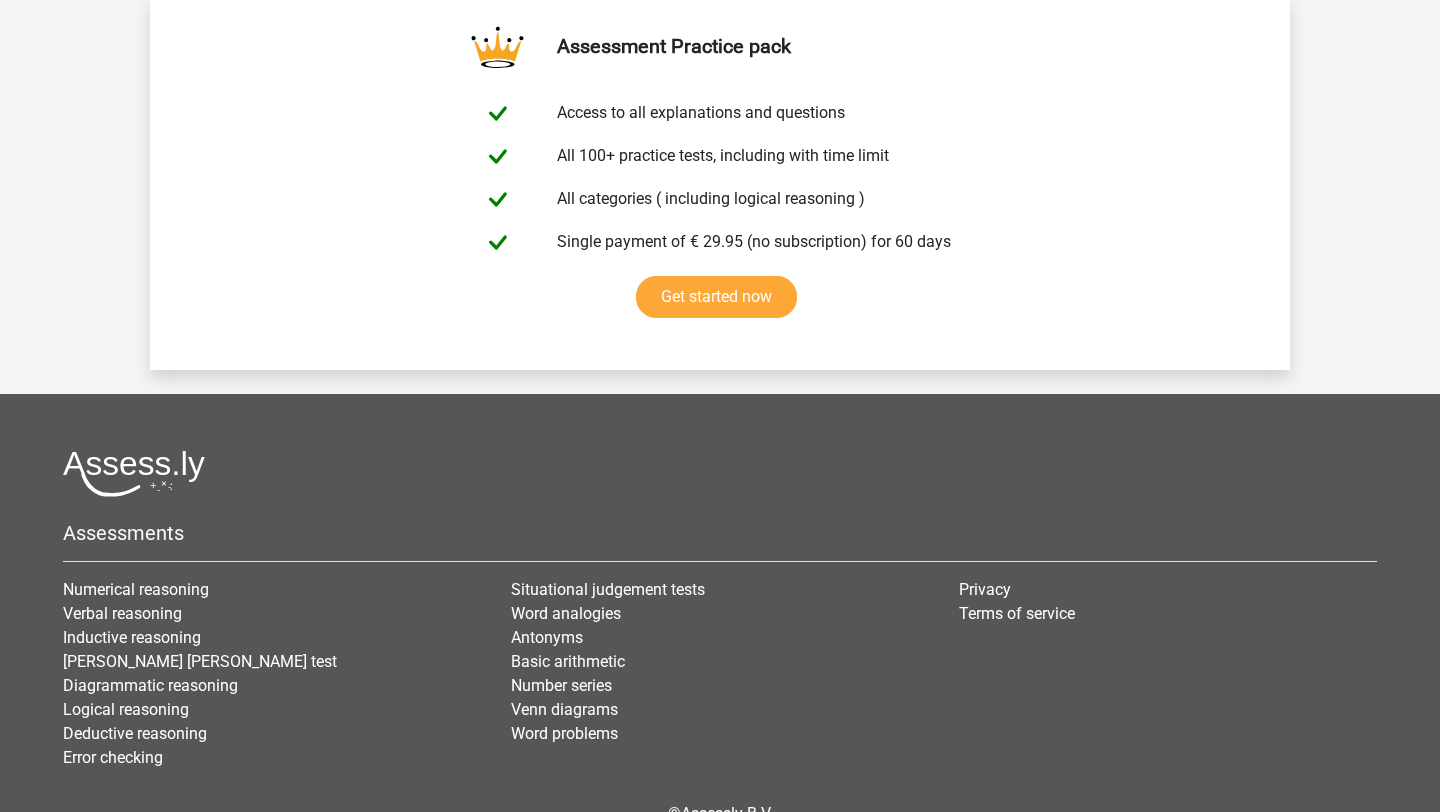 scroll, scrollTop: 7182, scrollLeft: 0, axis: vertical 